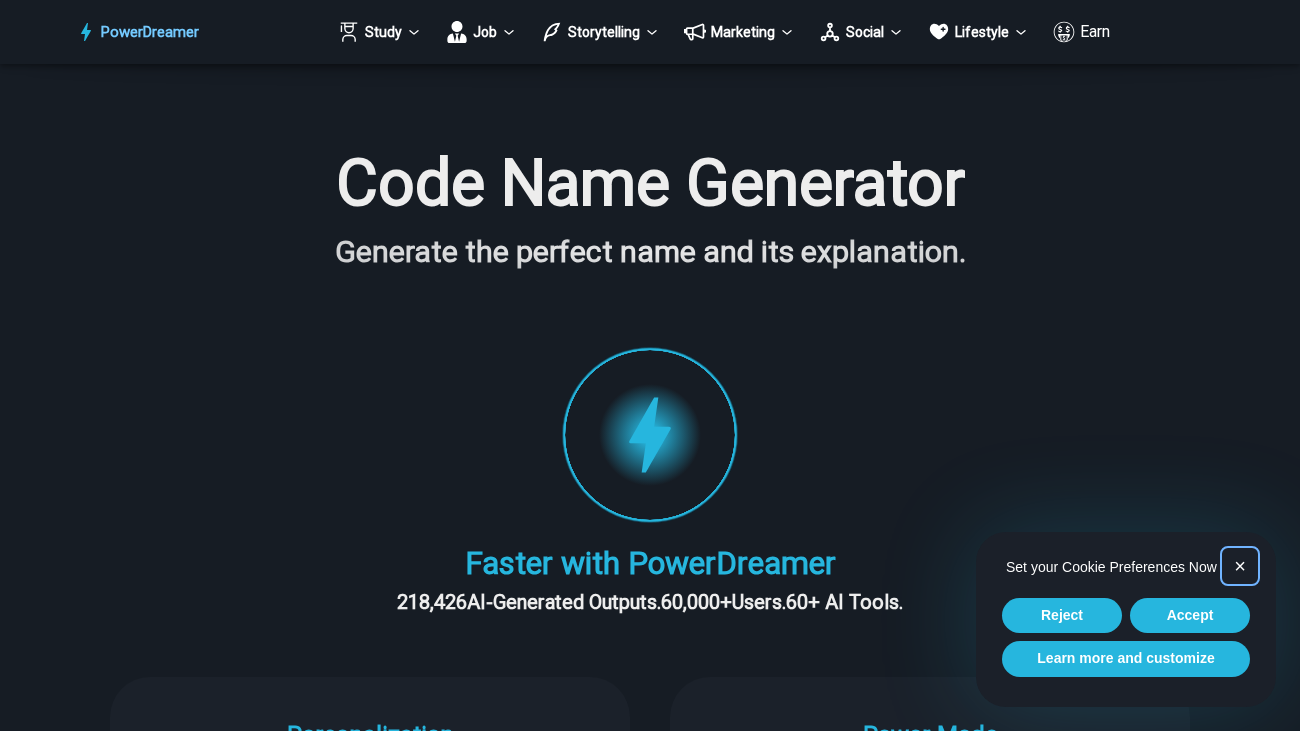 click on "×" at bounding box center [1240, 566] 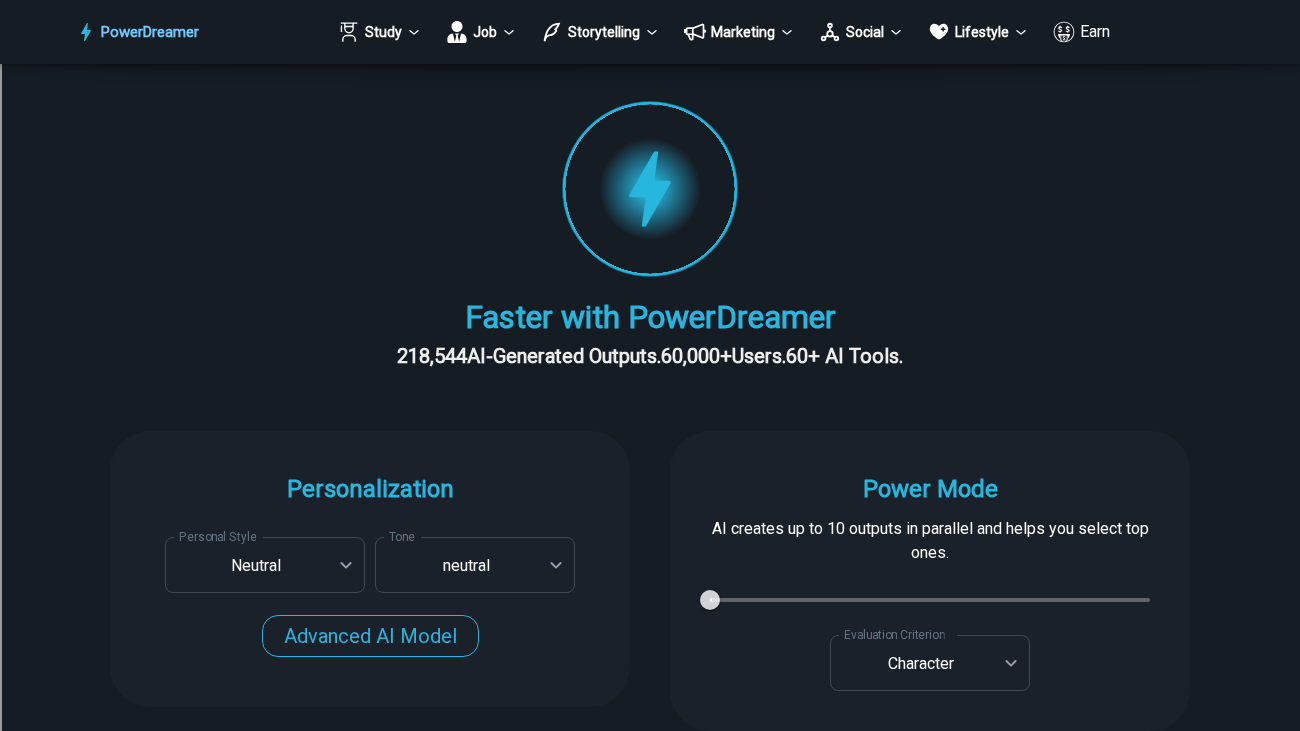 scroll, scrollTop: 246, scrollLeft: 0, axis: vertical 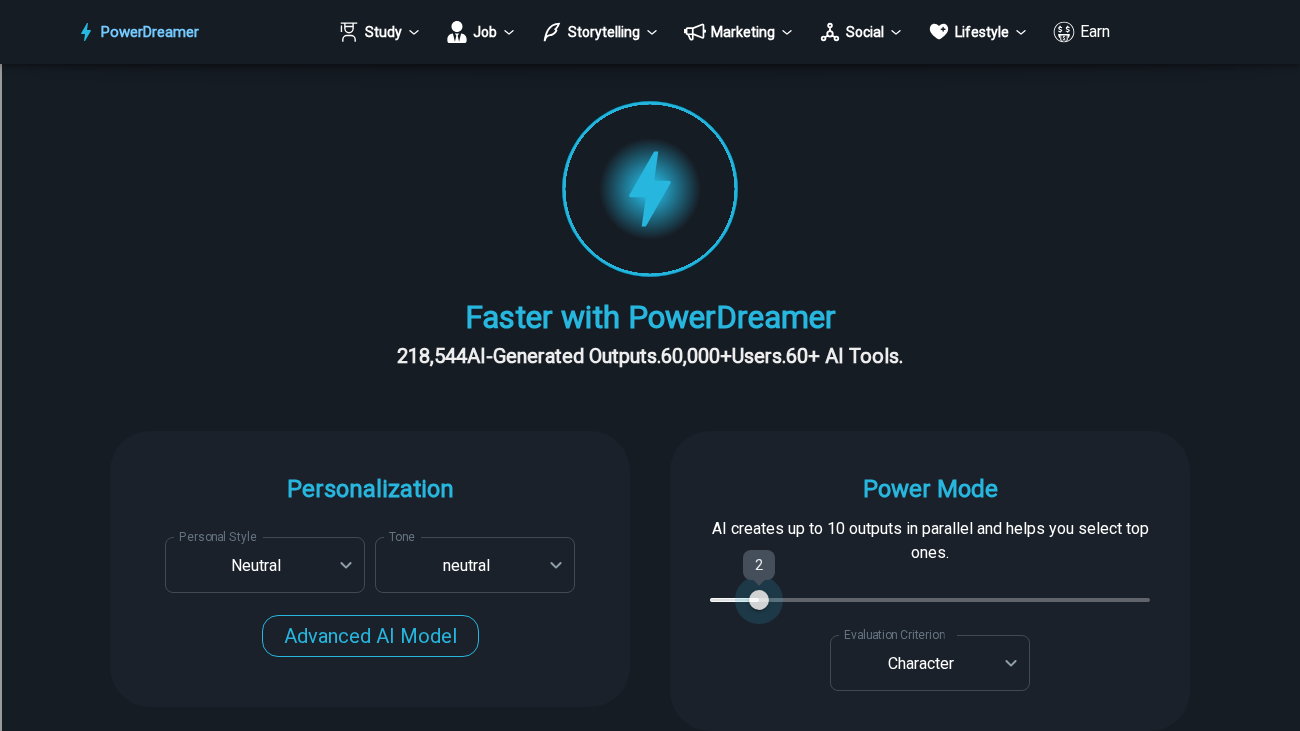 type on "*" 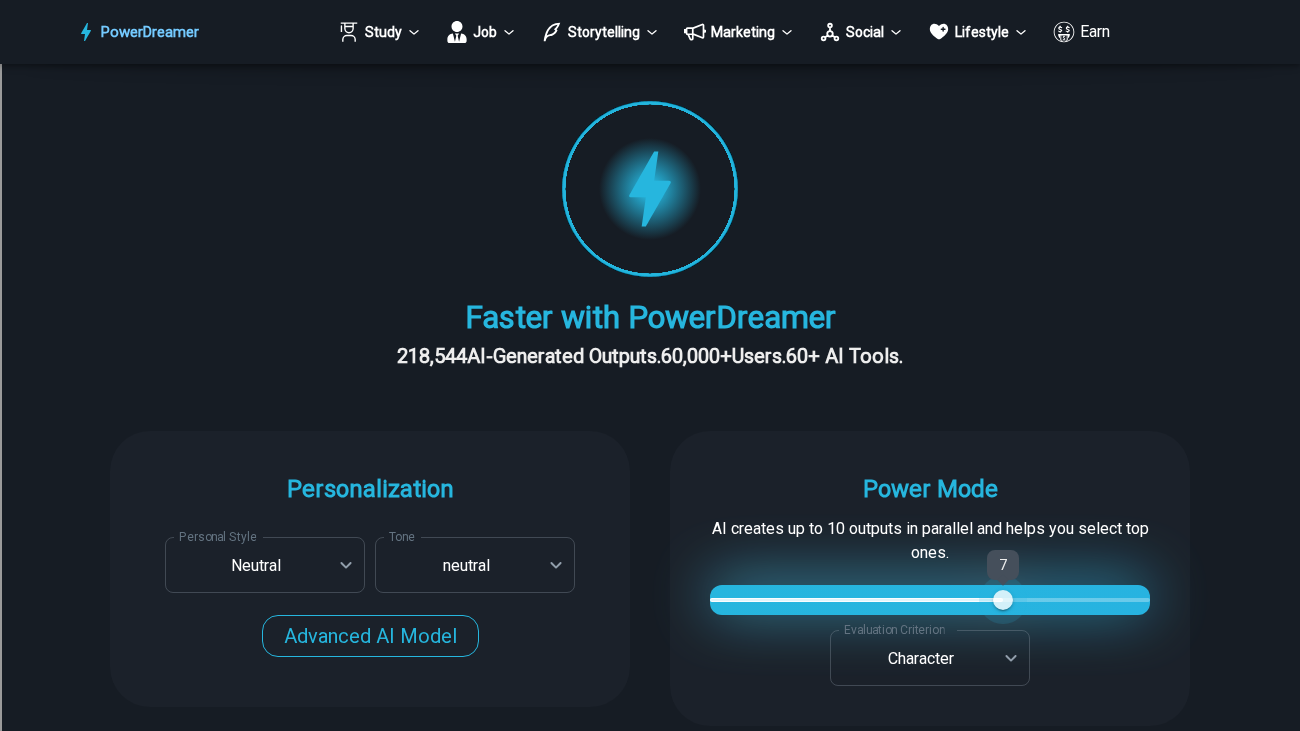 type on "*" 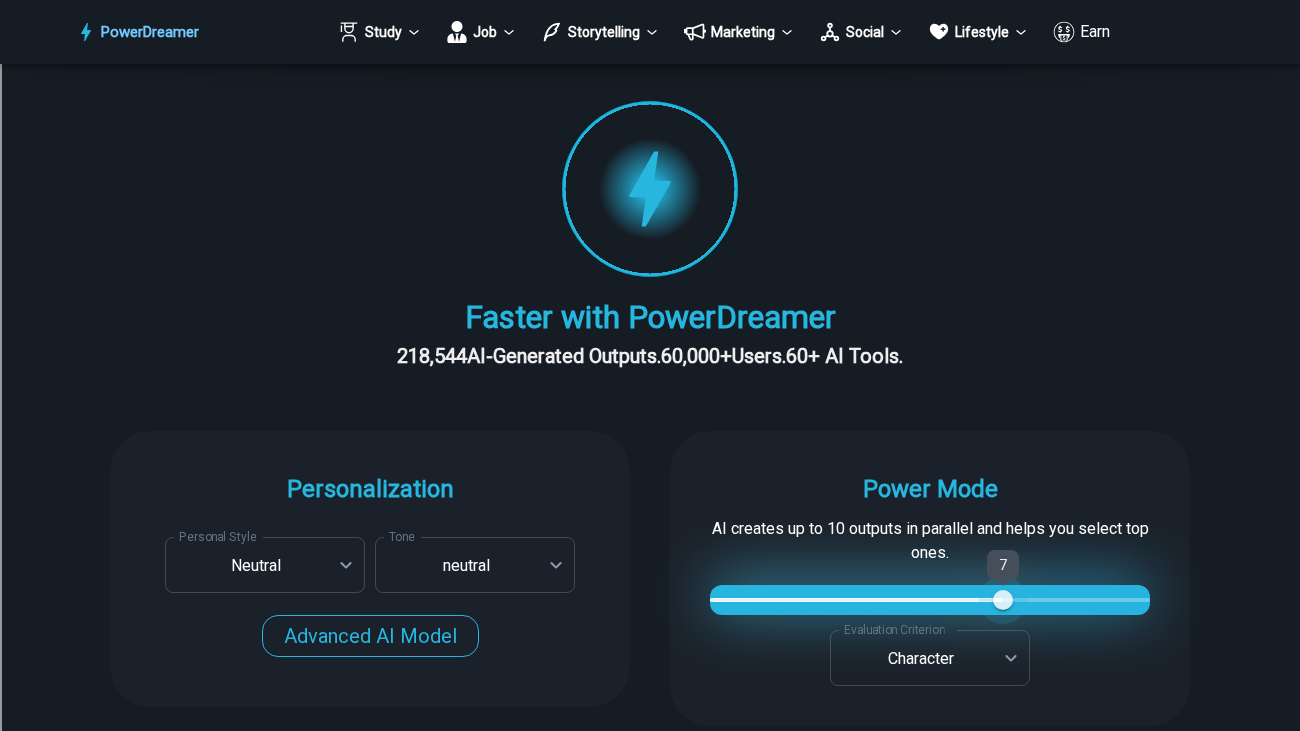 type on "*" 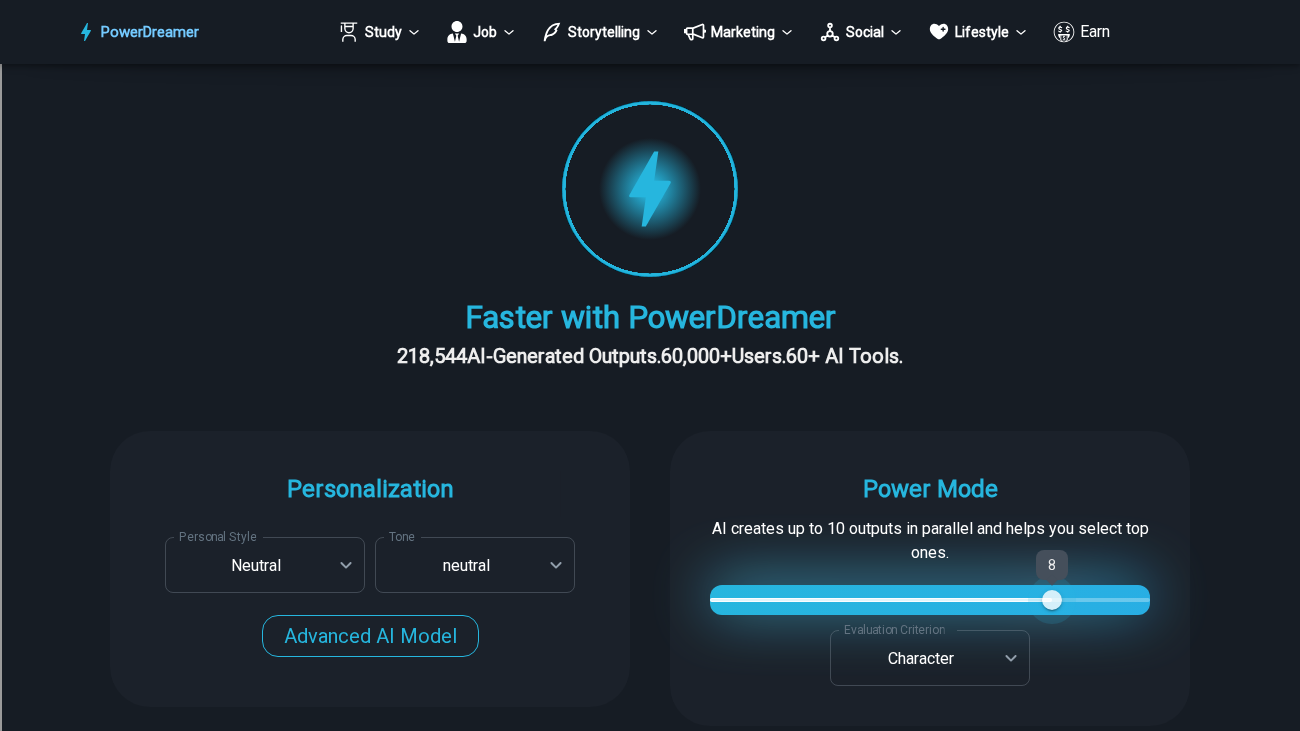 type on "*" 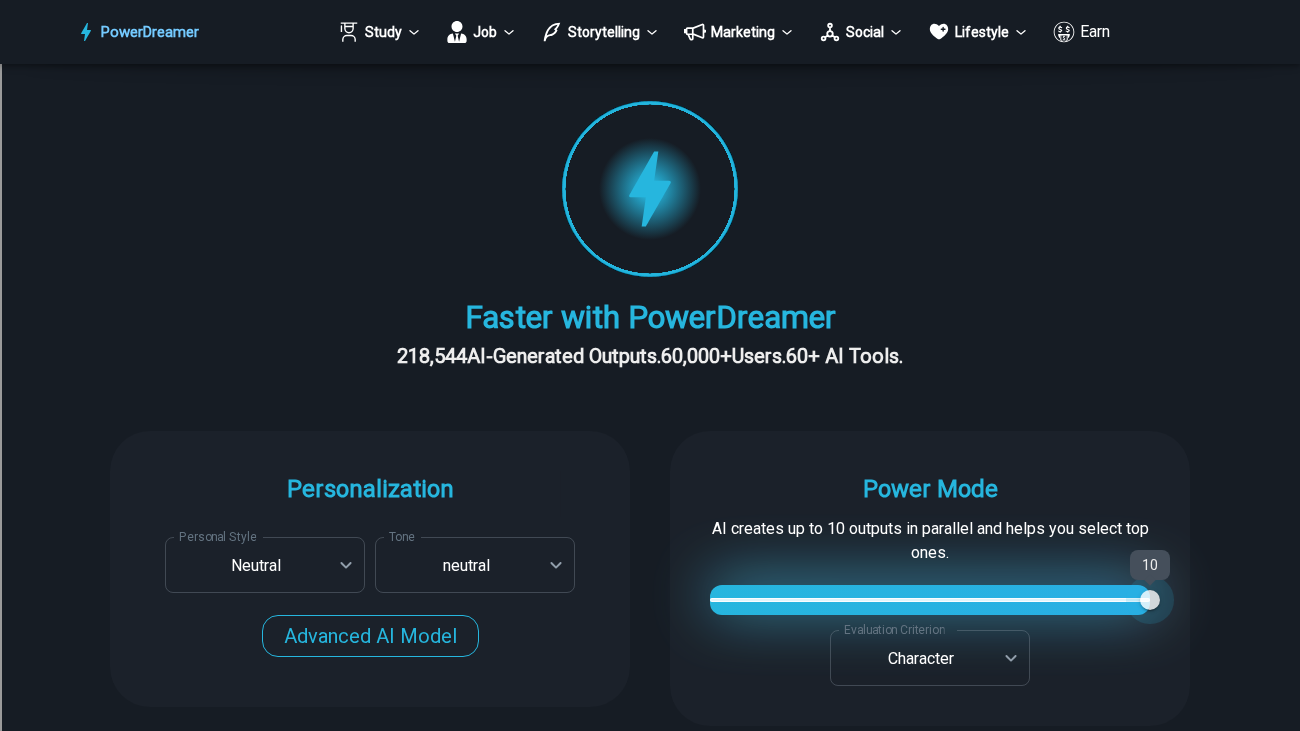 type on "**" 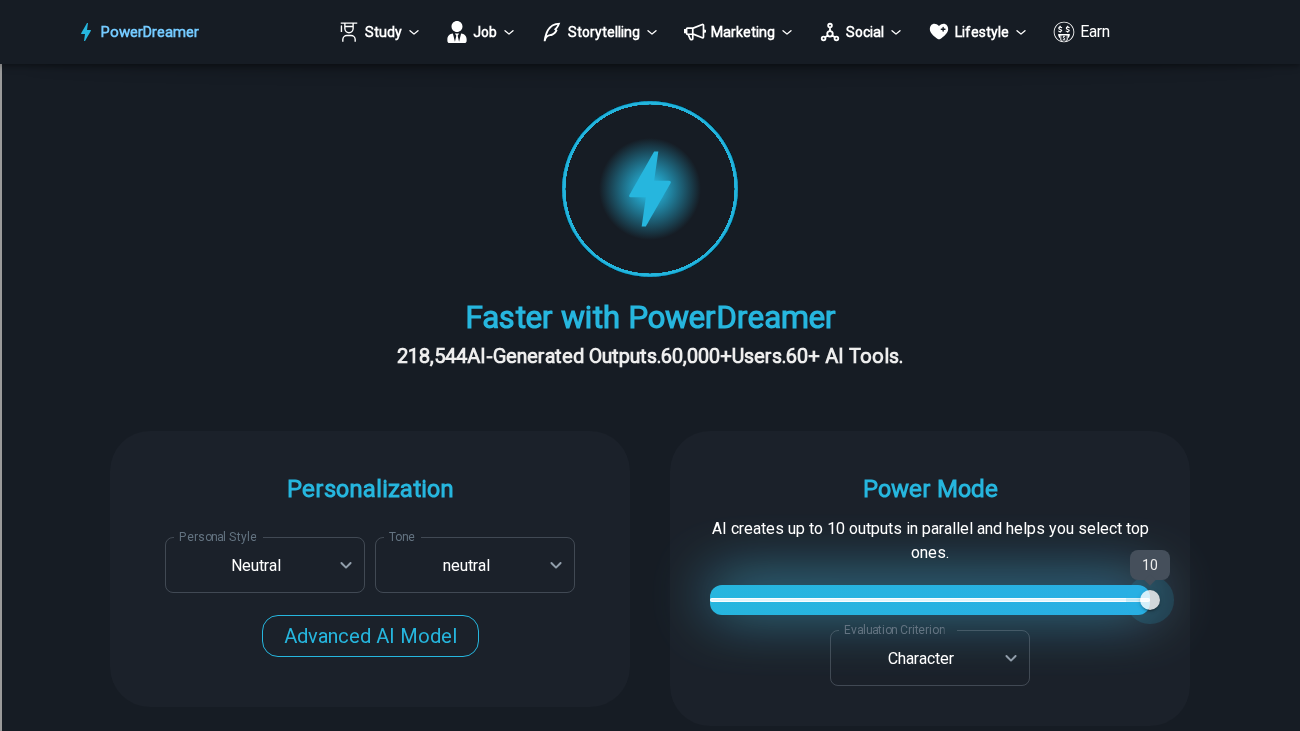 drag, startPoint x: 710, startPoint y: 606, endPoint x: 1170, endPoint y: 608, distance: 460.00433 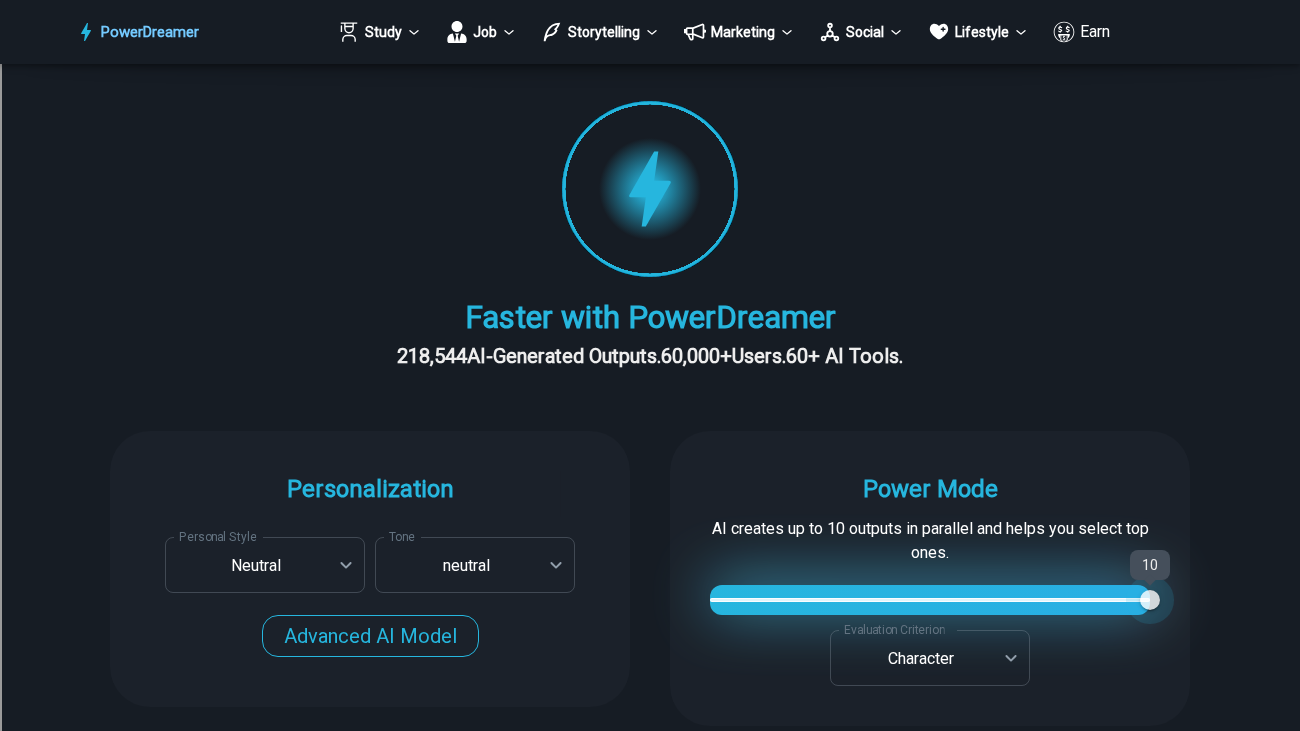 click on "Power Mode AI creates up to 10 outputs in parallel and helps you select top ones. 10 10 Evaluation Criterion Character ********* Evaluation Criterion Custom Evaluation Criterion Custom Evaluation Criterion" at bounding box center [930, 578] 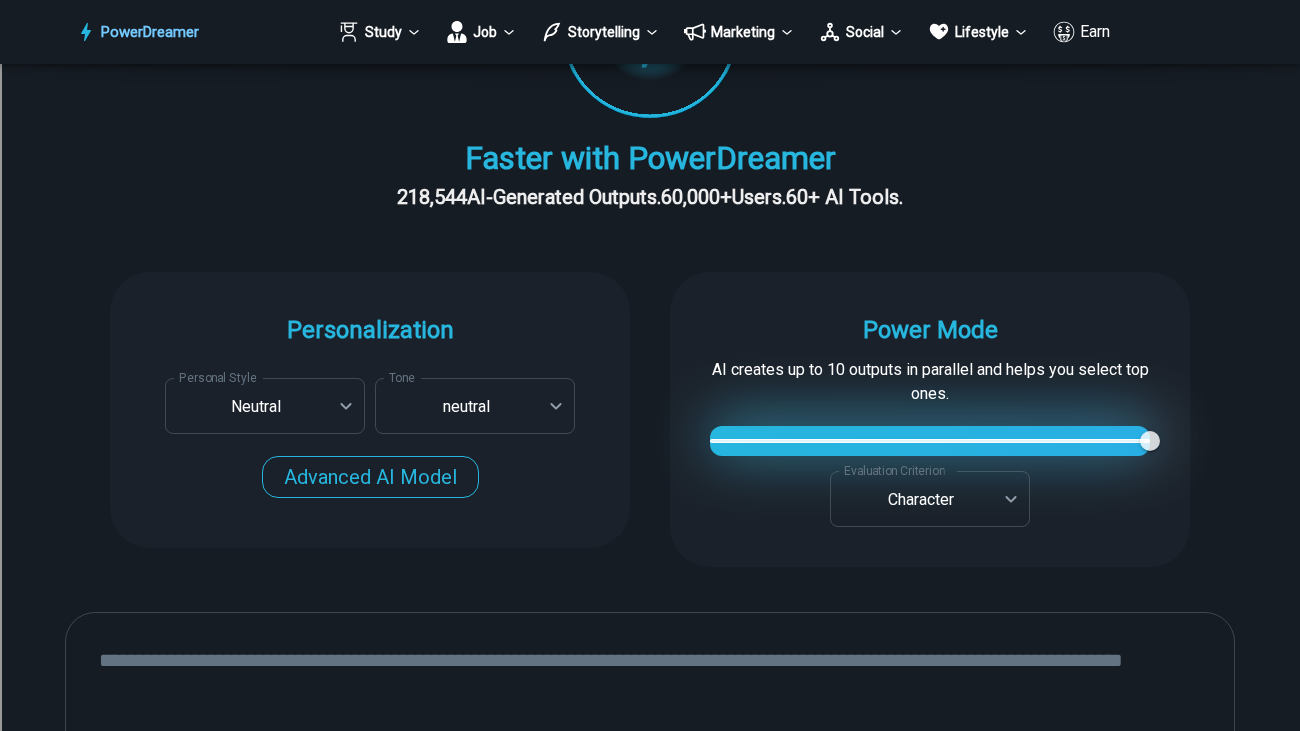 scroll, scrollTop: 411, scrollLeft: 0, axis: vertical 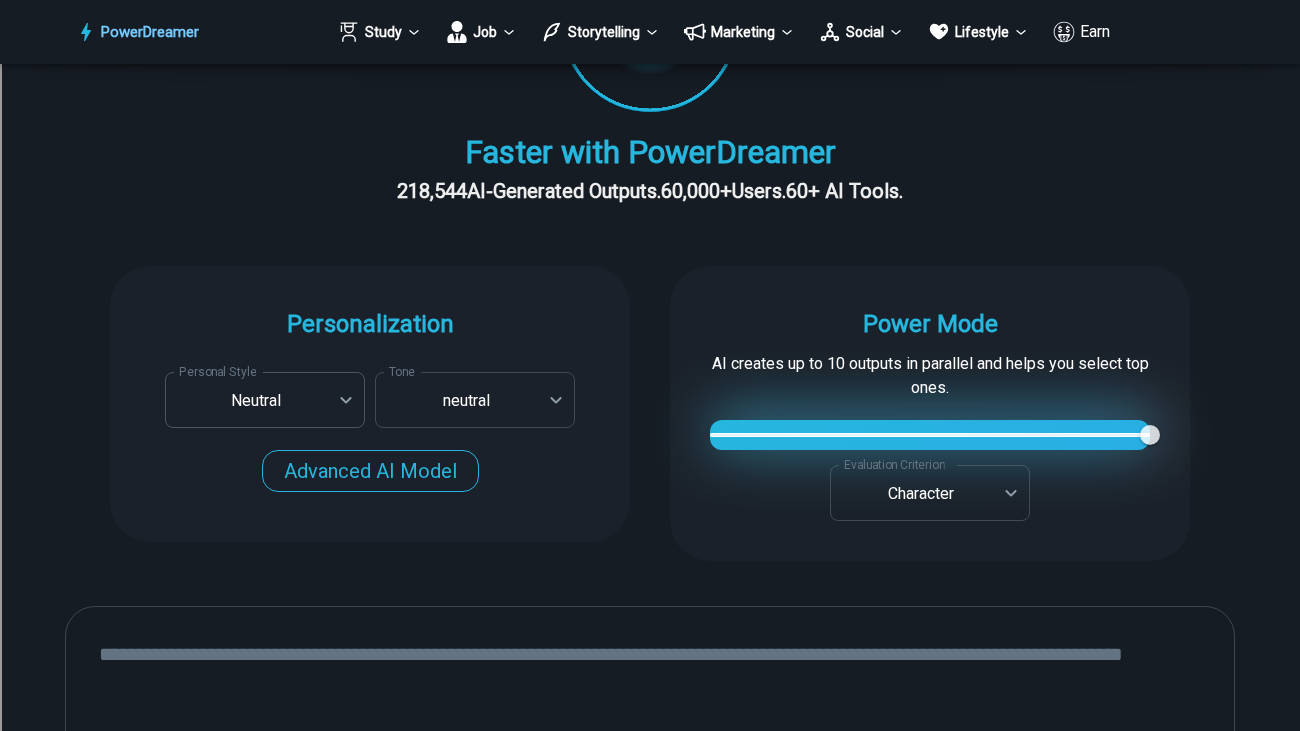 click on "**********" at bounding box center (650, 1646) 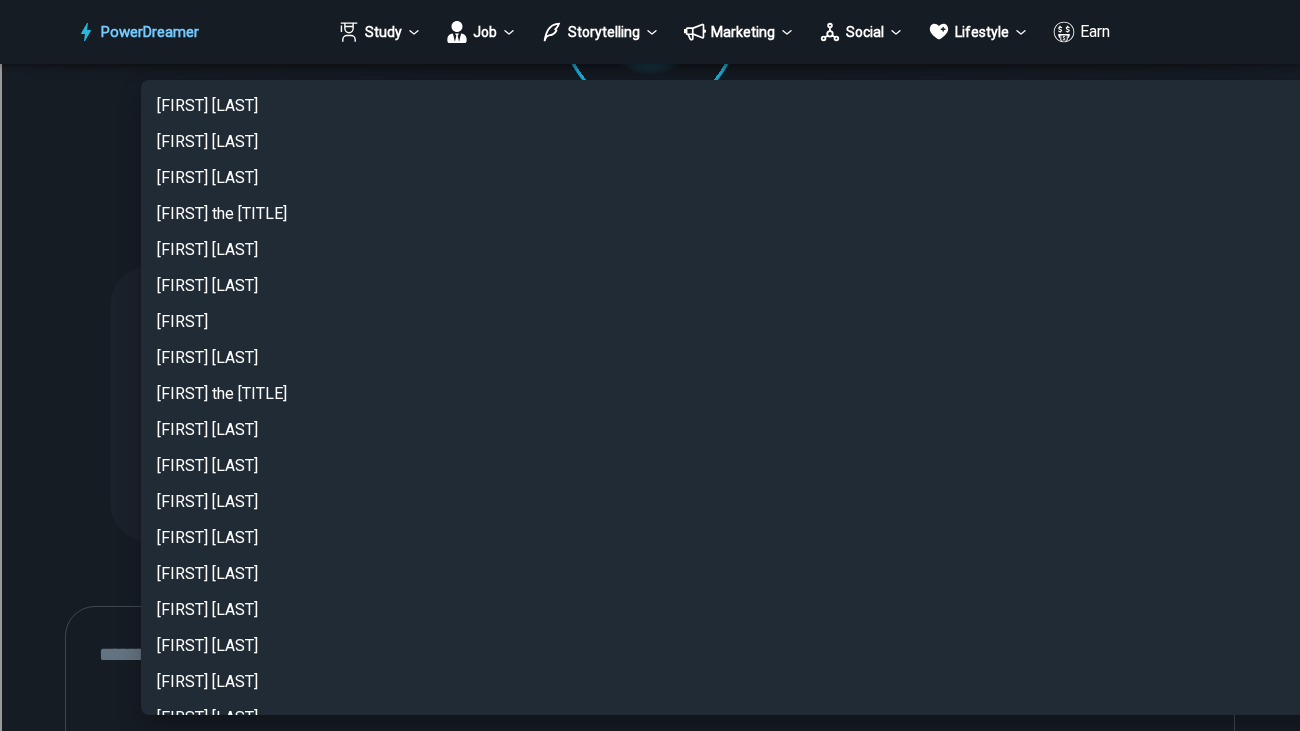 scroll, scrollTop: 2587, scrollLeft: 0, axis: vertical 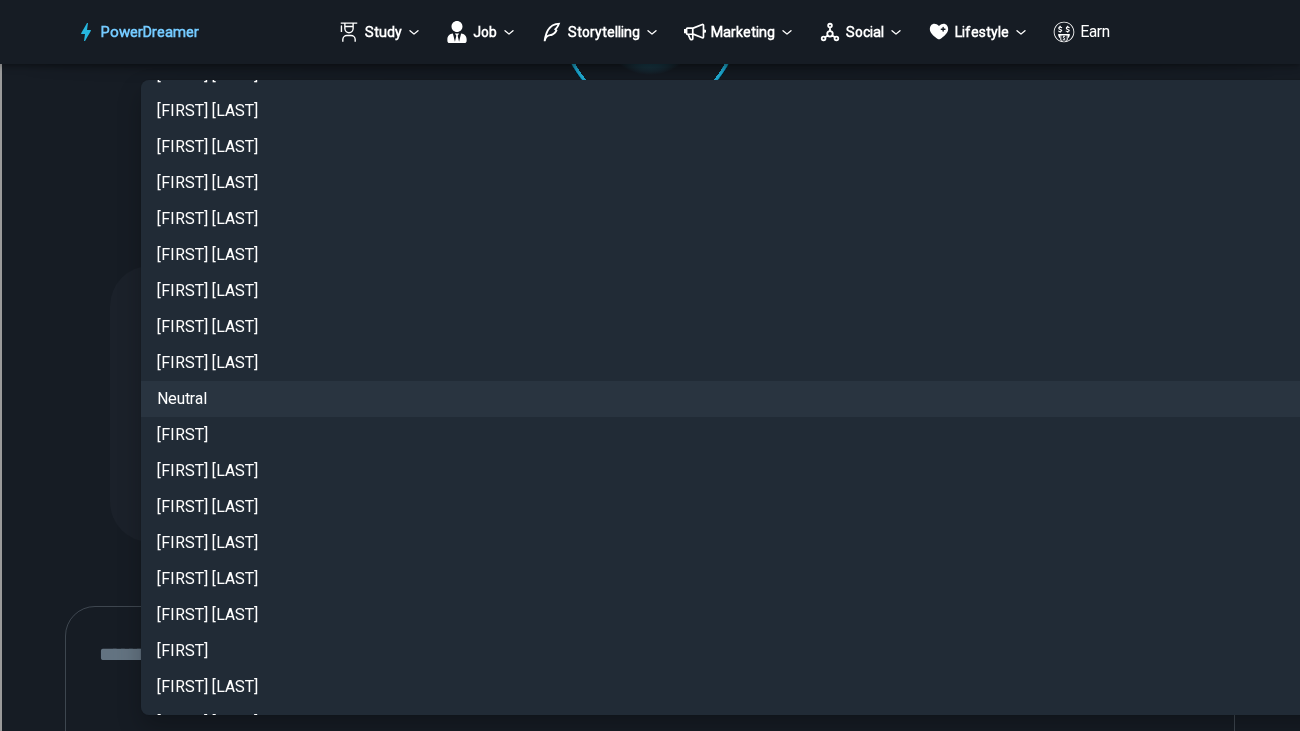 click on "Neutral" at bounding box center (775, 399) 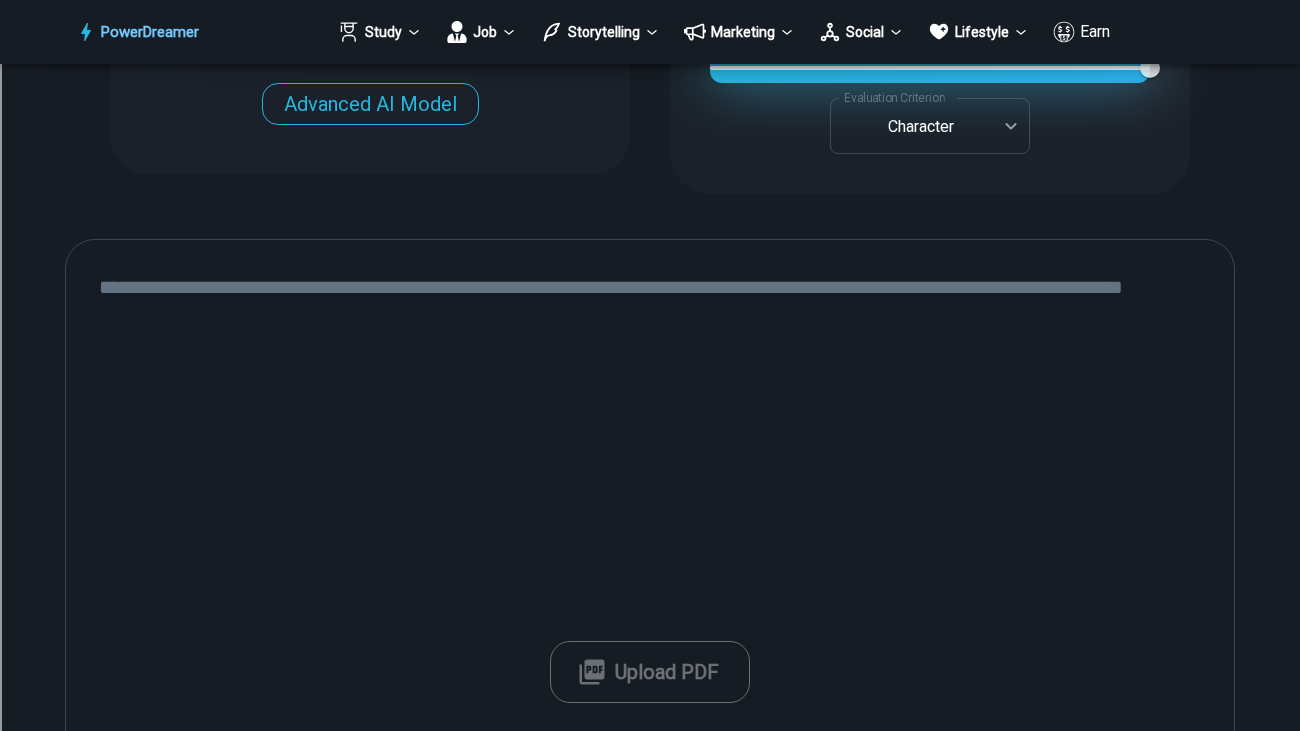 scroll, scrollTop: 795, scrollLeft: 0, axis: vertical 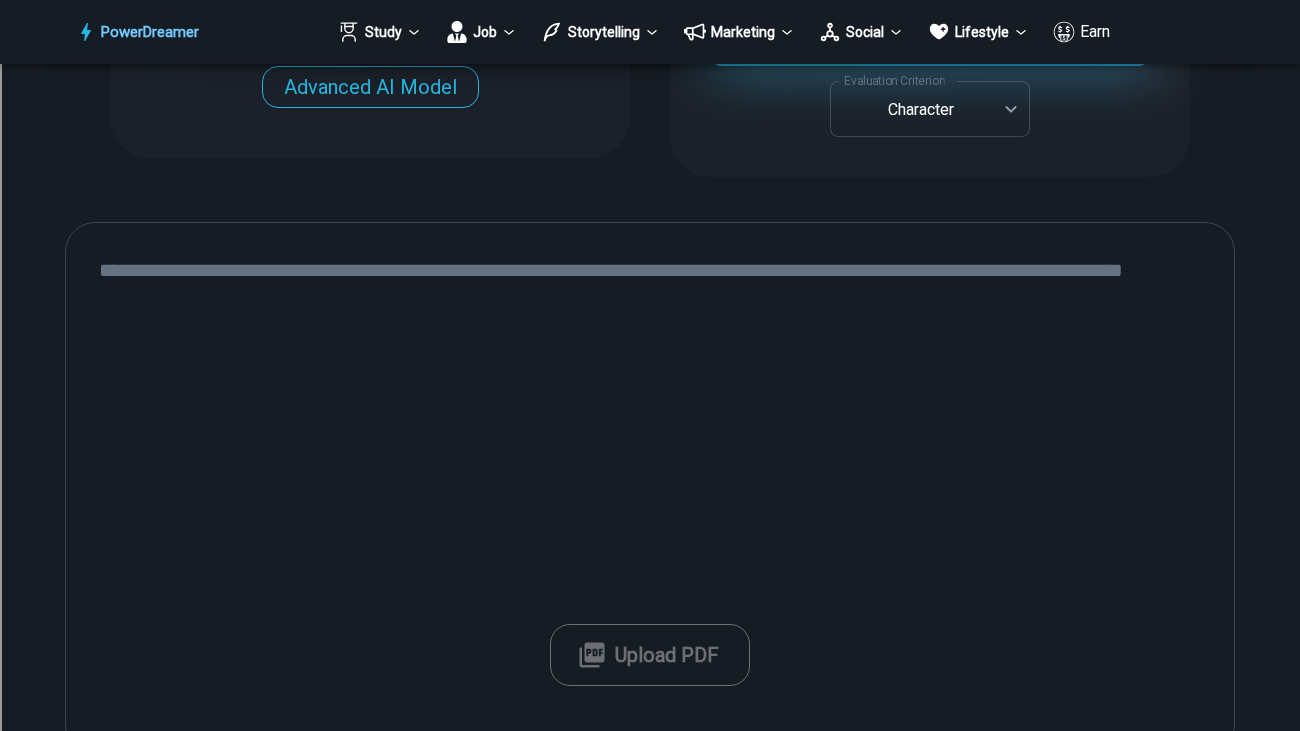 click at bounding box center [650, 489] 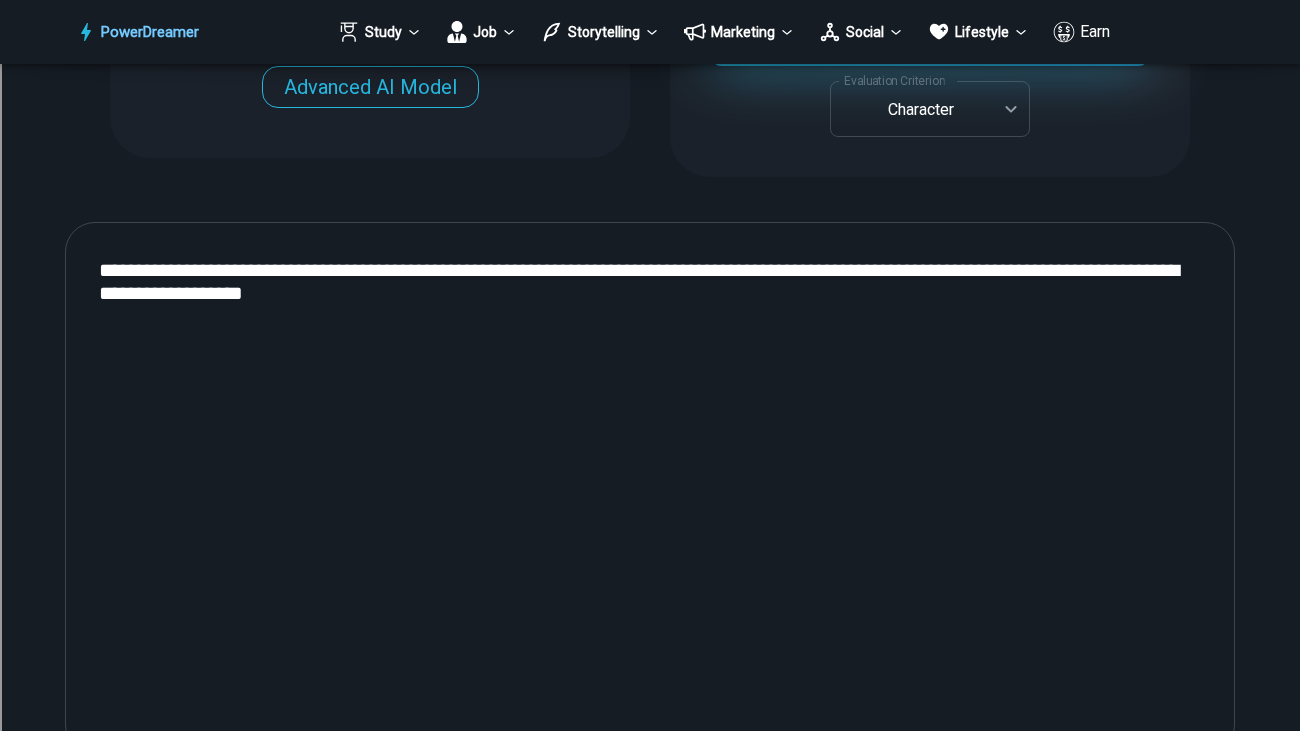click on "**********" at bounding box center [650, 489] 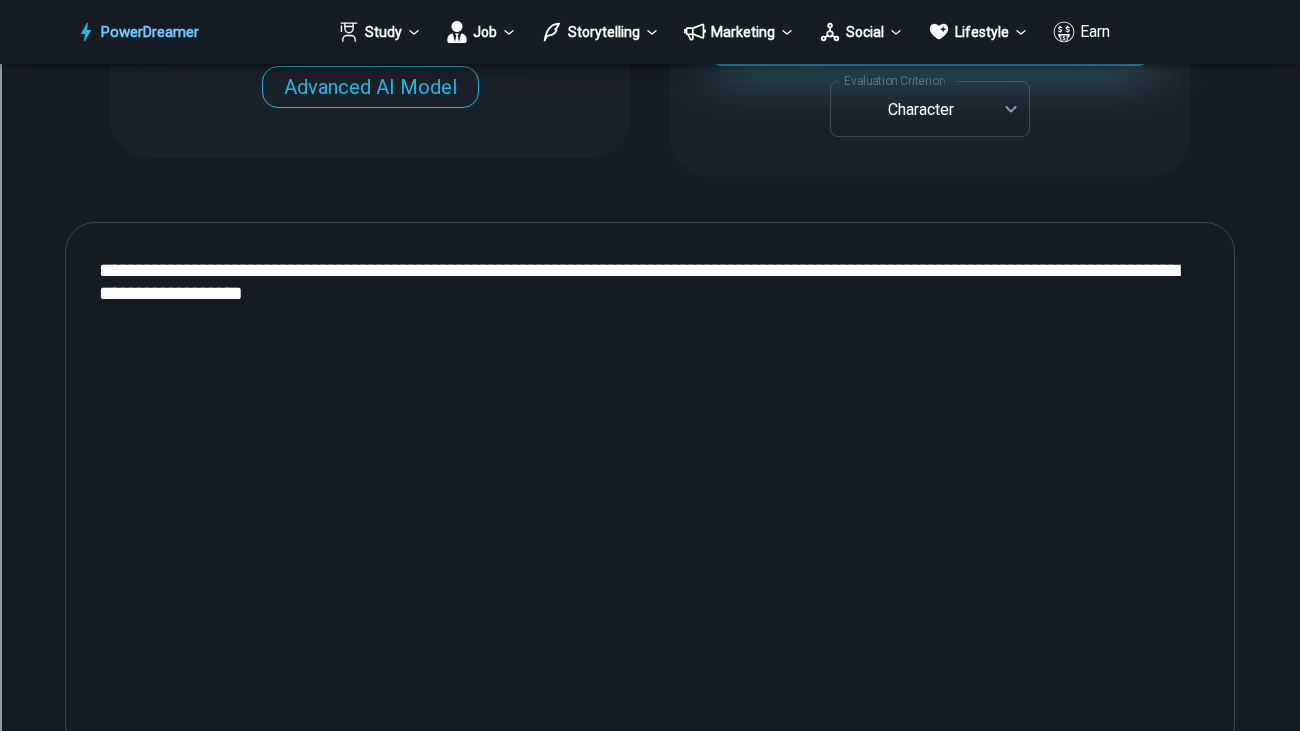click on "**********" at bounding box center (650, 489) 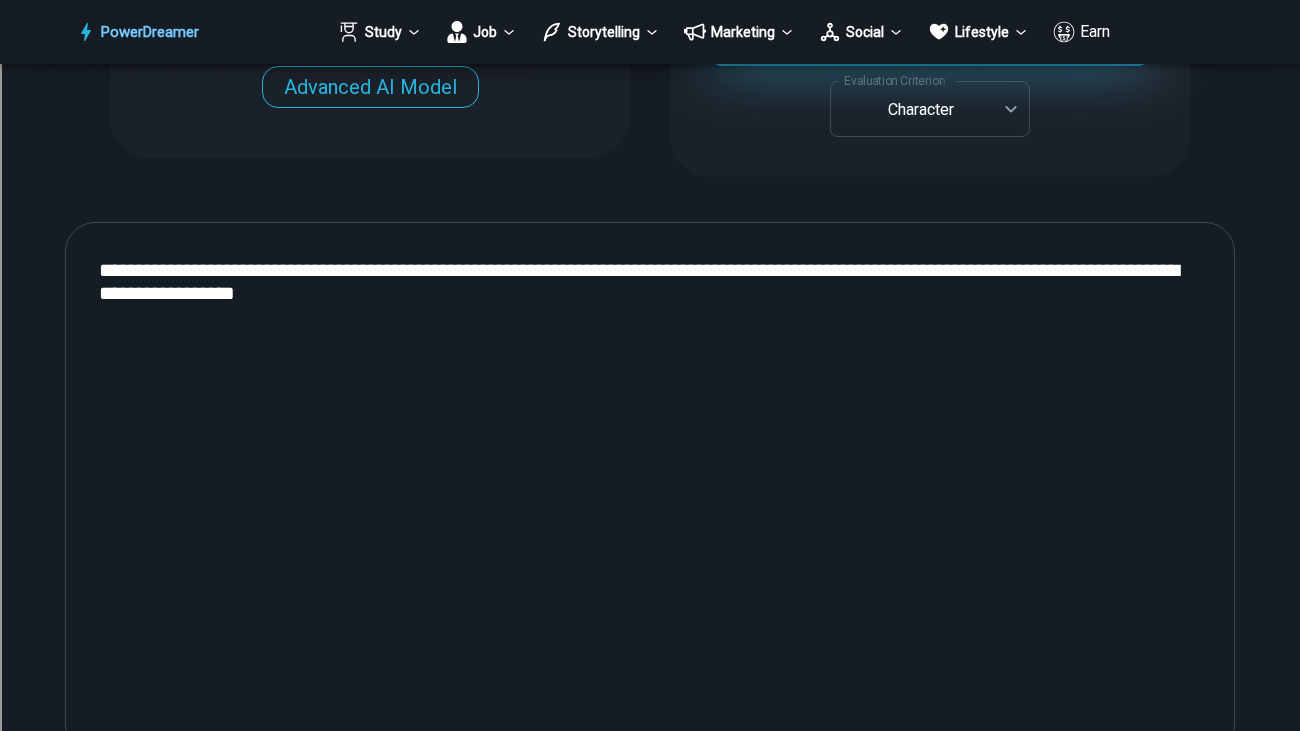 click on "**********" at bounding box center (650, 489) 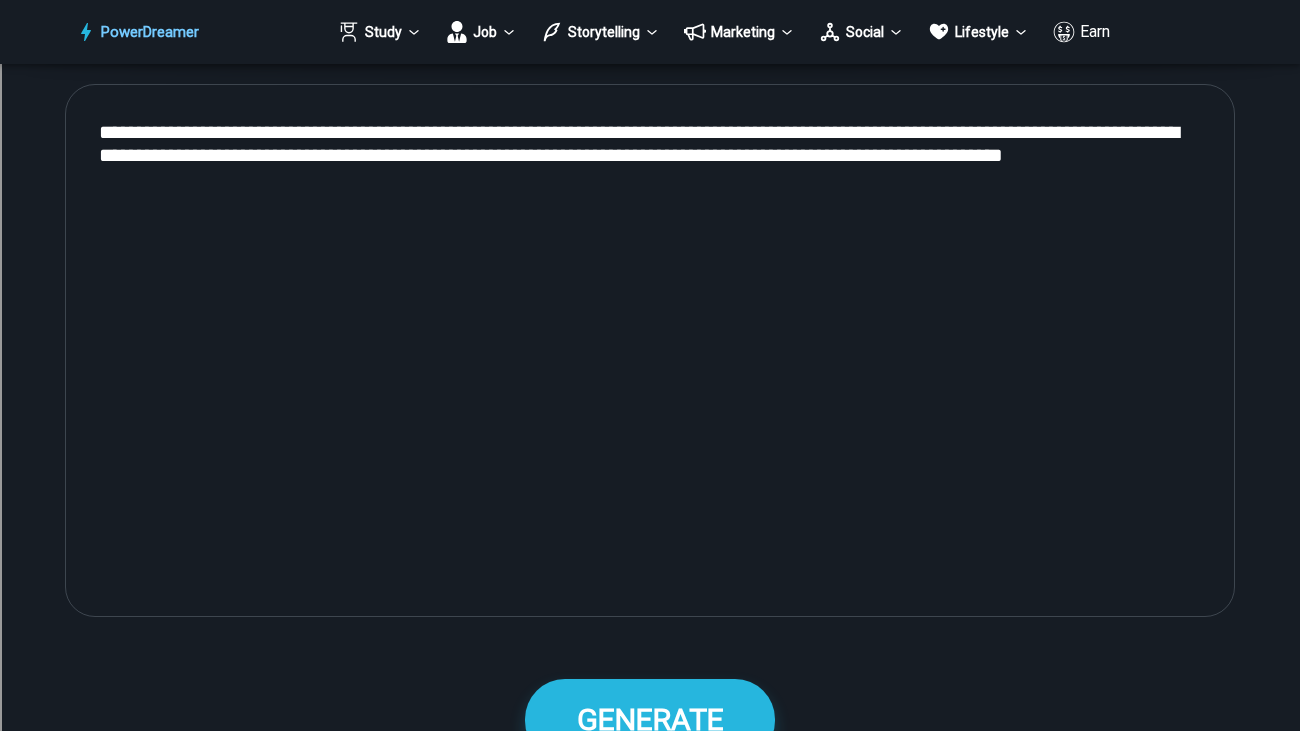 scroll, scrollTop: 932, scrollLeft: 0, axis: vertical 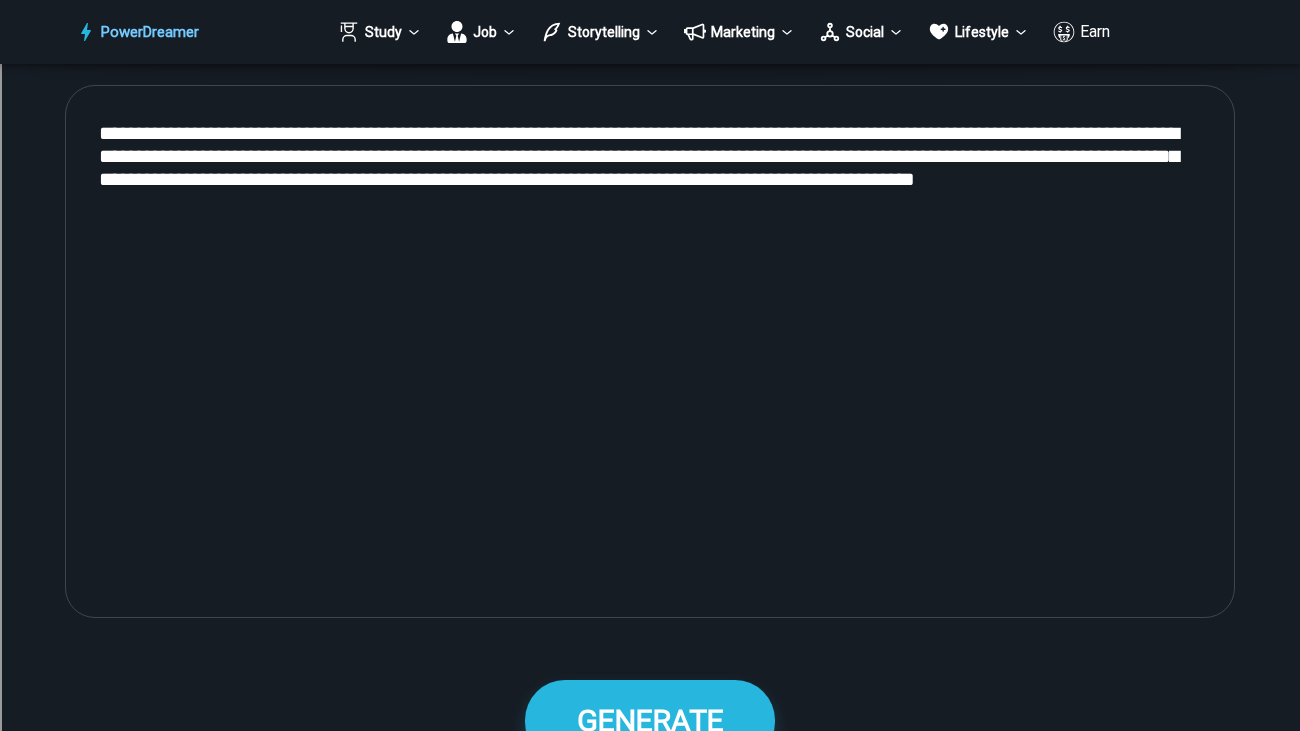 drag, startPoint x: 1171, startPoint y: 177, endPoint x: 104, endPoint y: 115, distance: 1068.7998 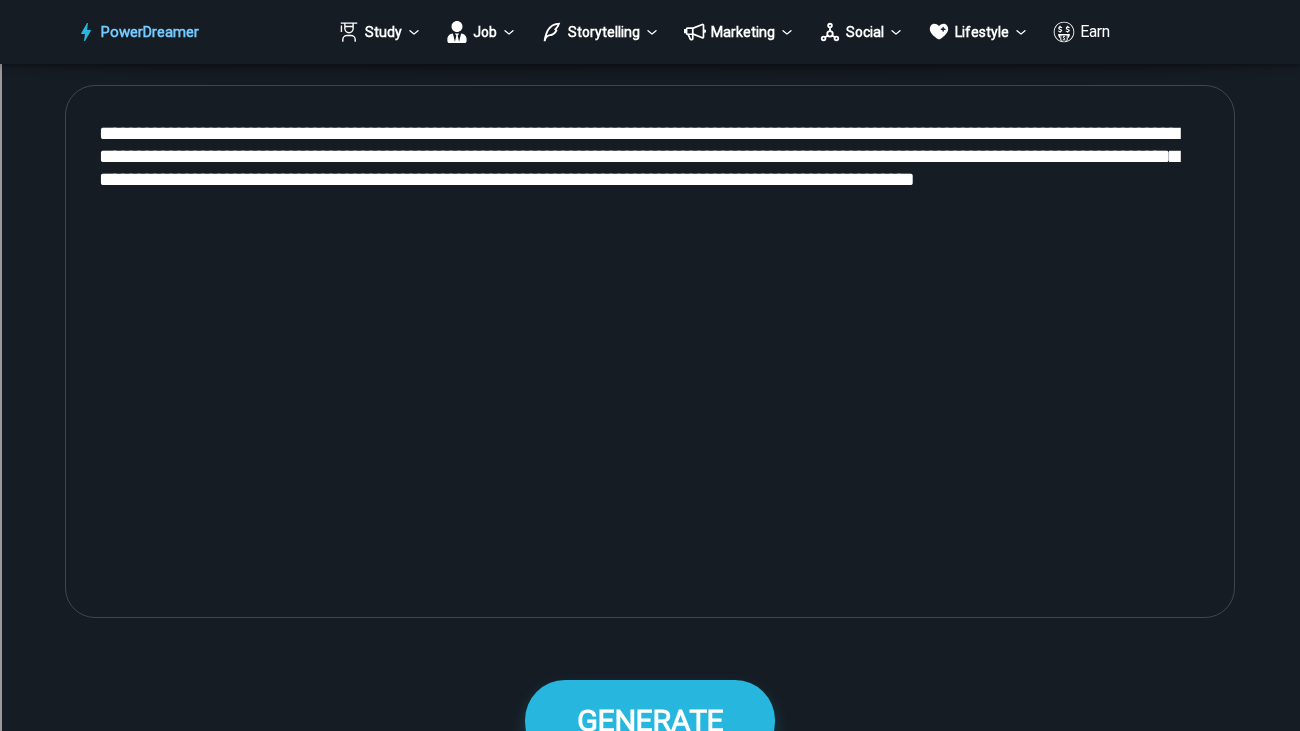 click on "**********" at bounding box center (650, 352) 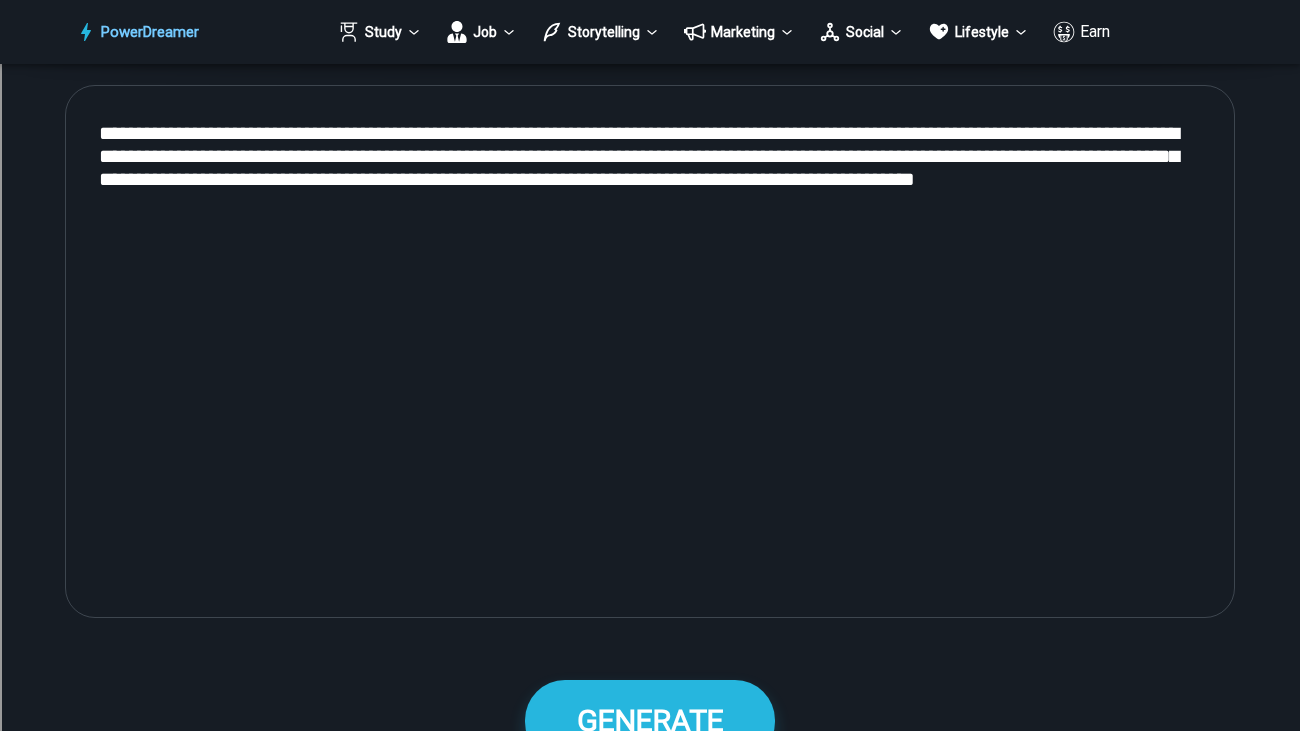 click on "**********" at bounding box center [650, 352] 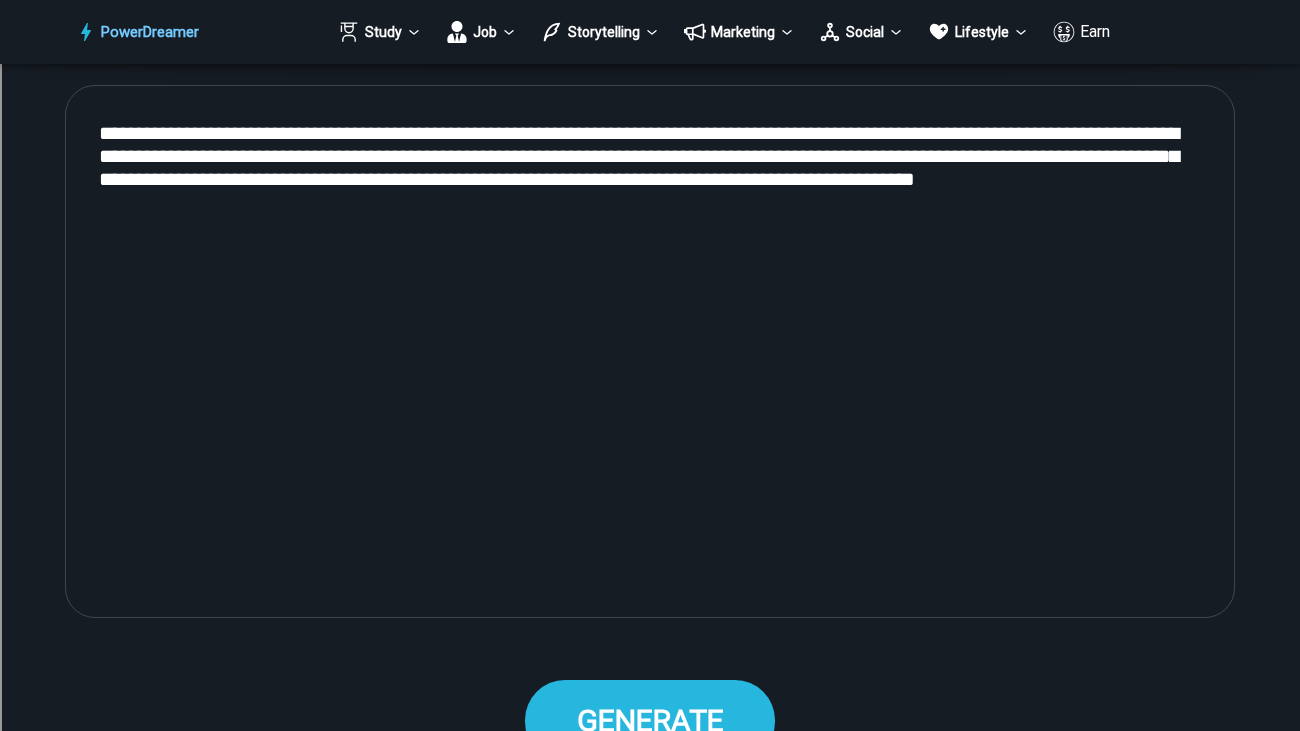 type on "**********" 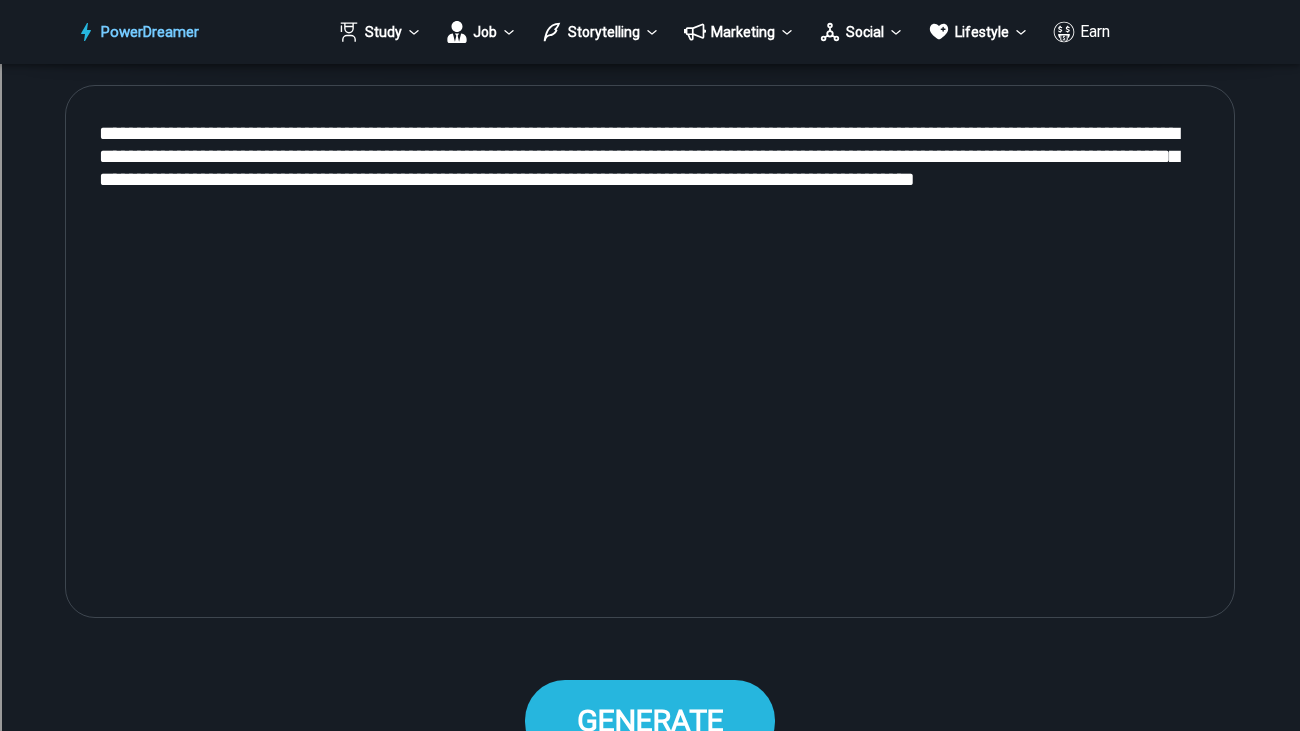 click on "GENERATE" at bounding box center [650, 720] 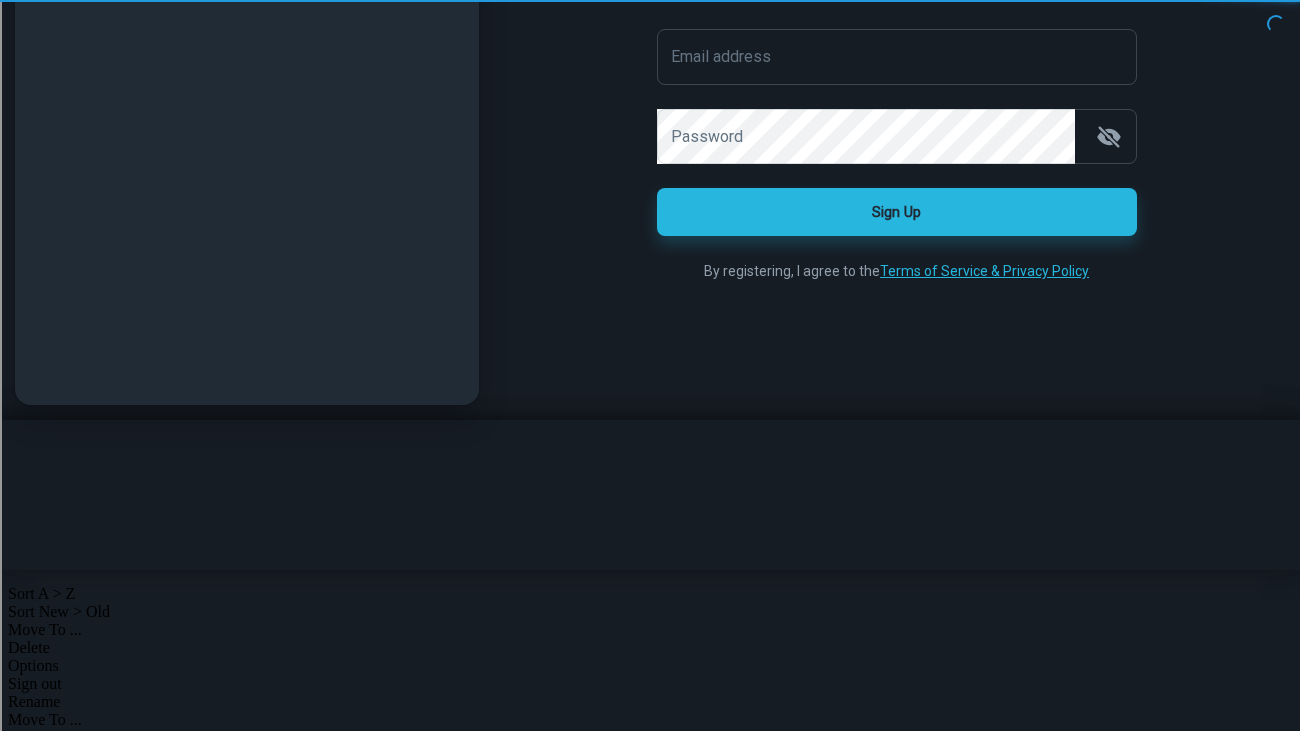 scroll, scrollTop: 0, scrollLeft: 0, axis: both 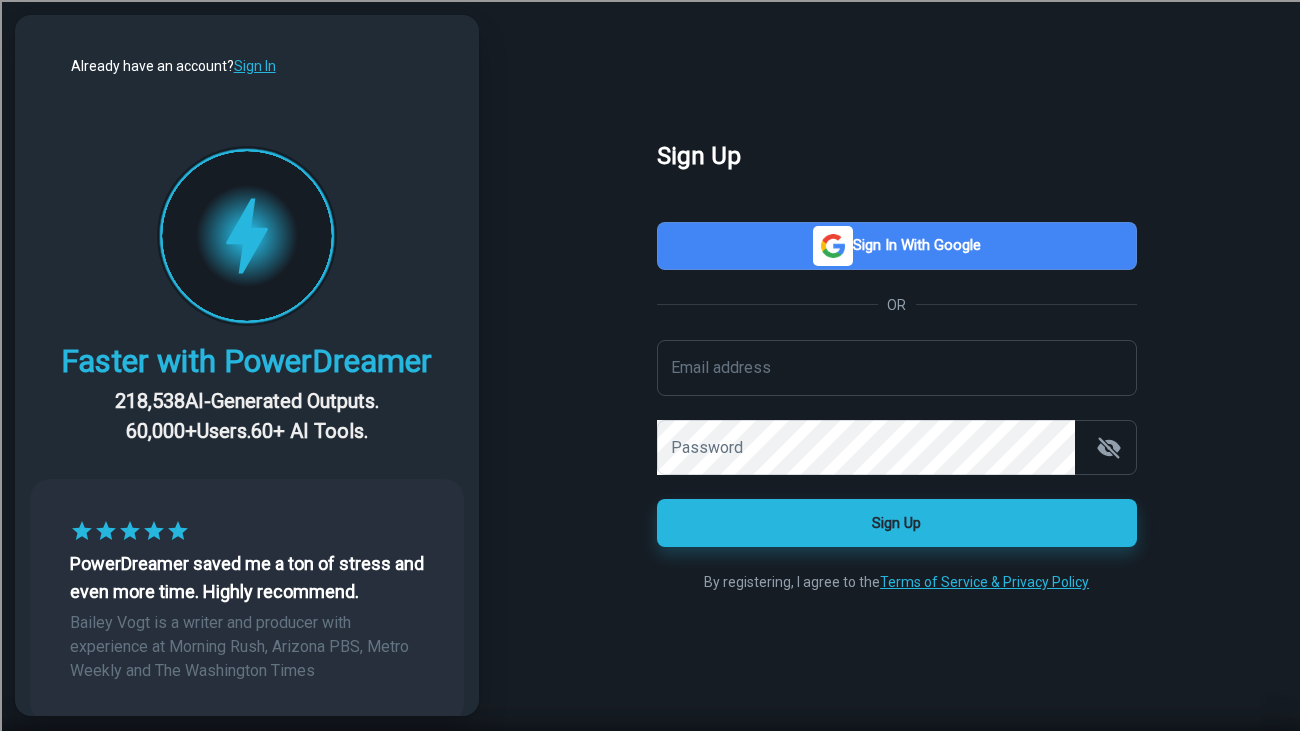 click on "Sign in with Google" at bounding box center [897, 246] 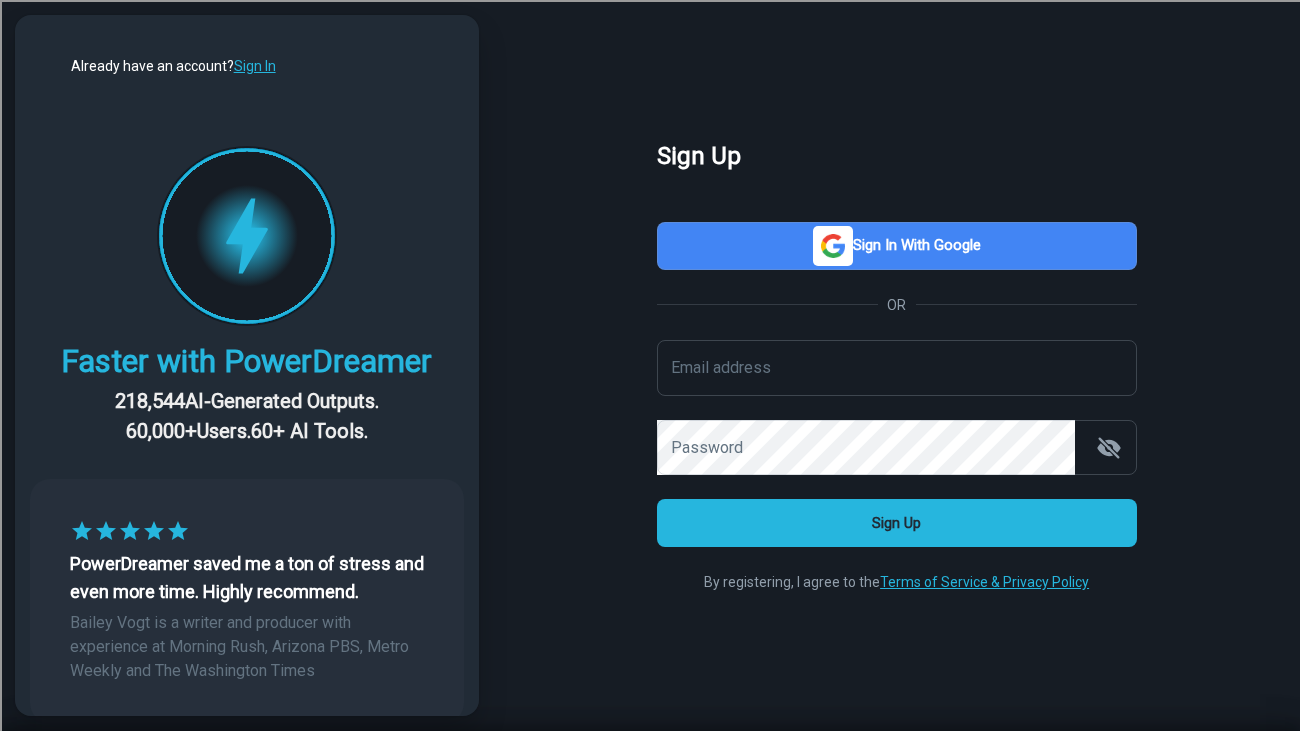 click on "Sign Up" at bounding box center (897, 523) 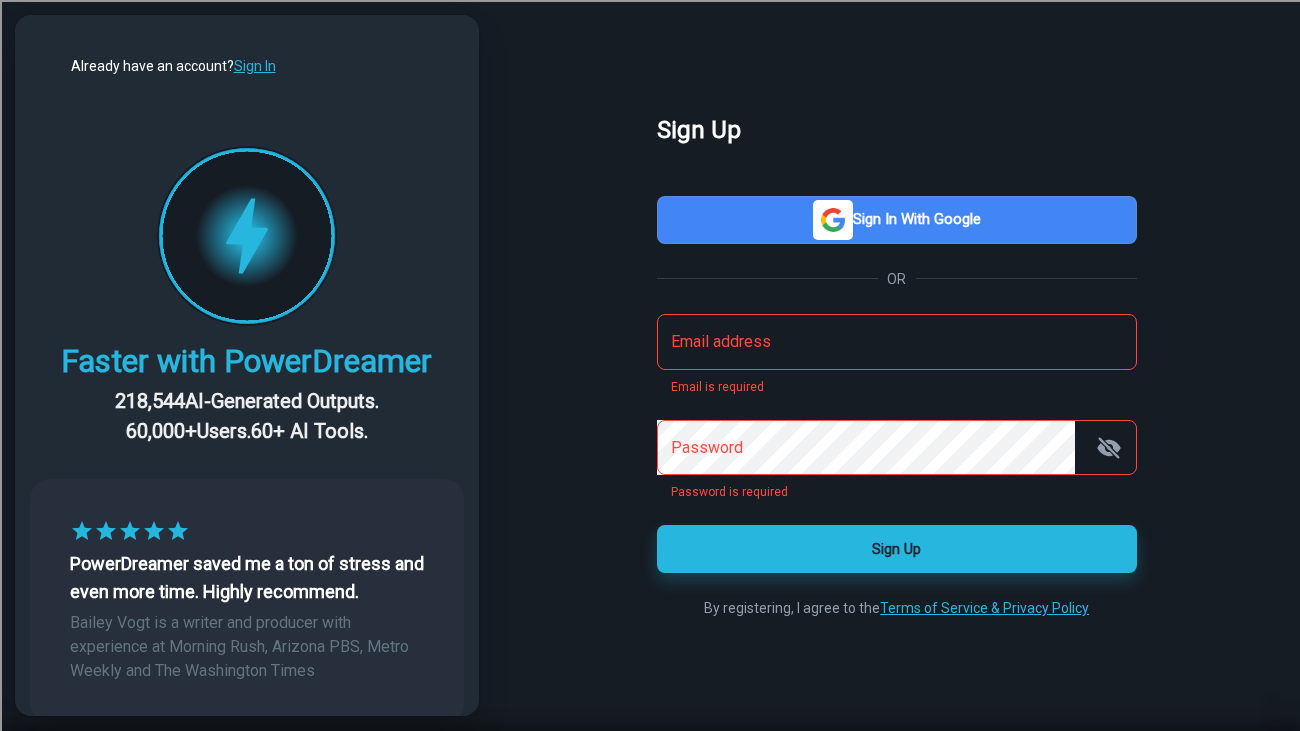 click on "Email address" at bounding box center [897, 342] 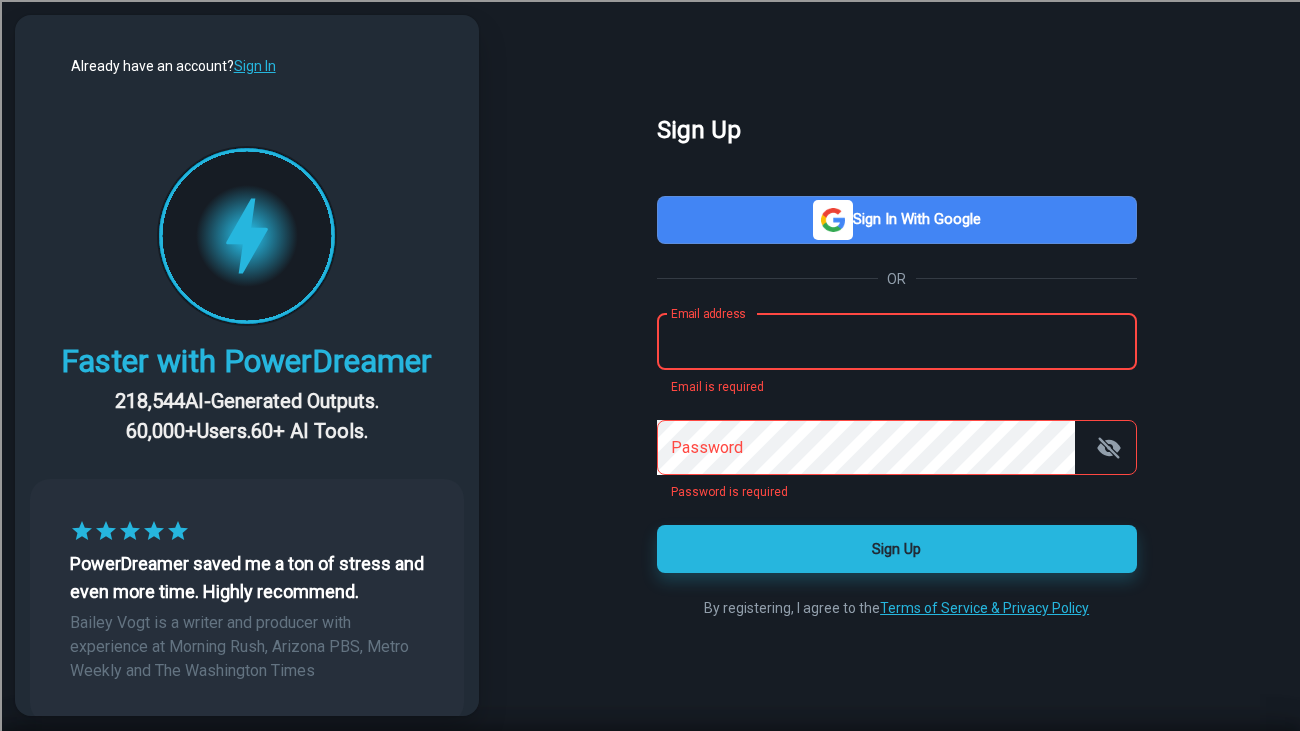 type on "*" 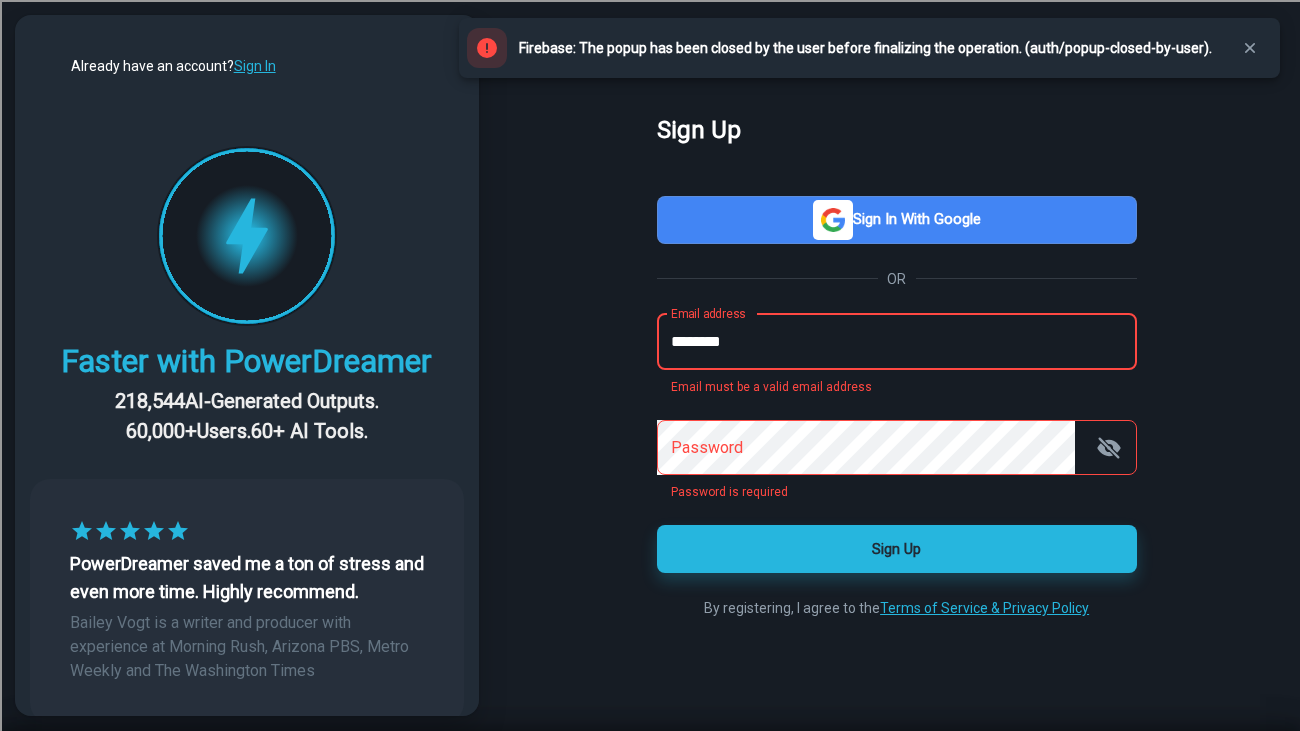 click 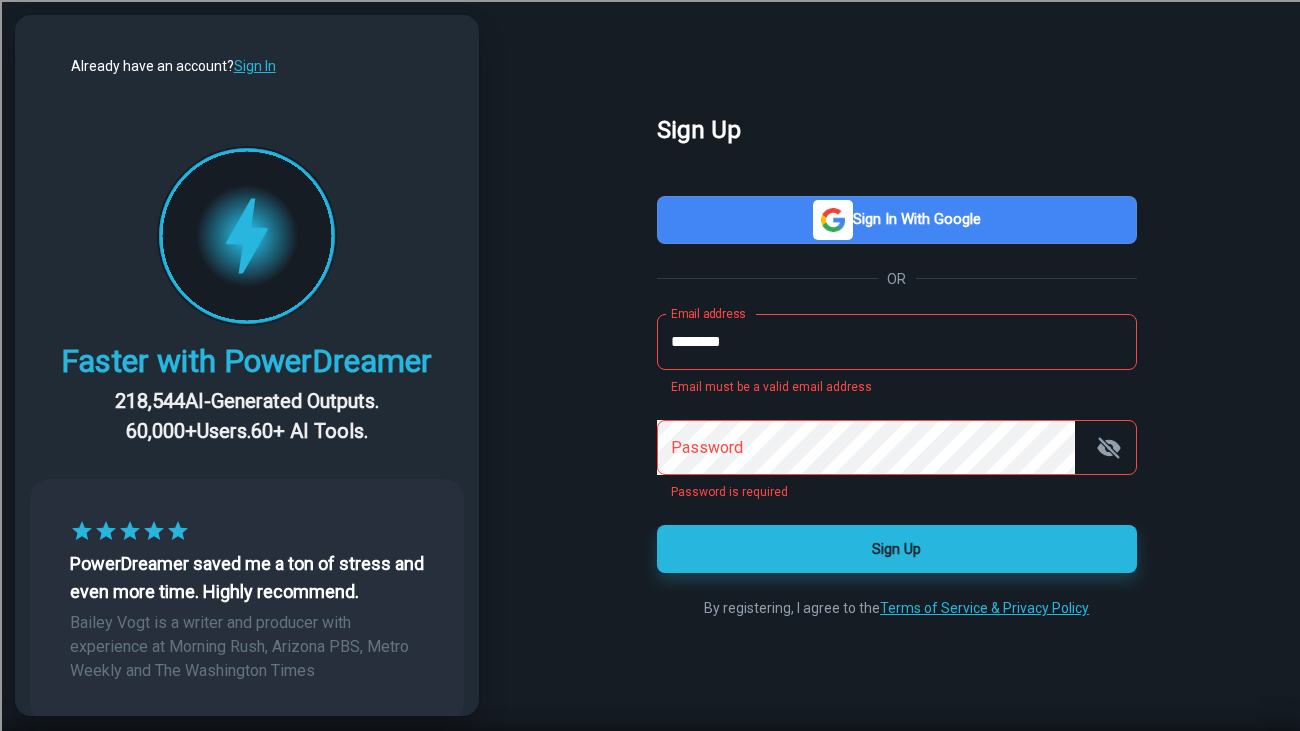 click on "********" at bounding box center [897, 342] 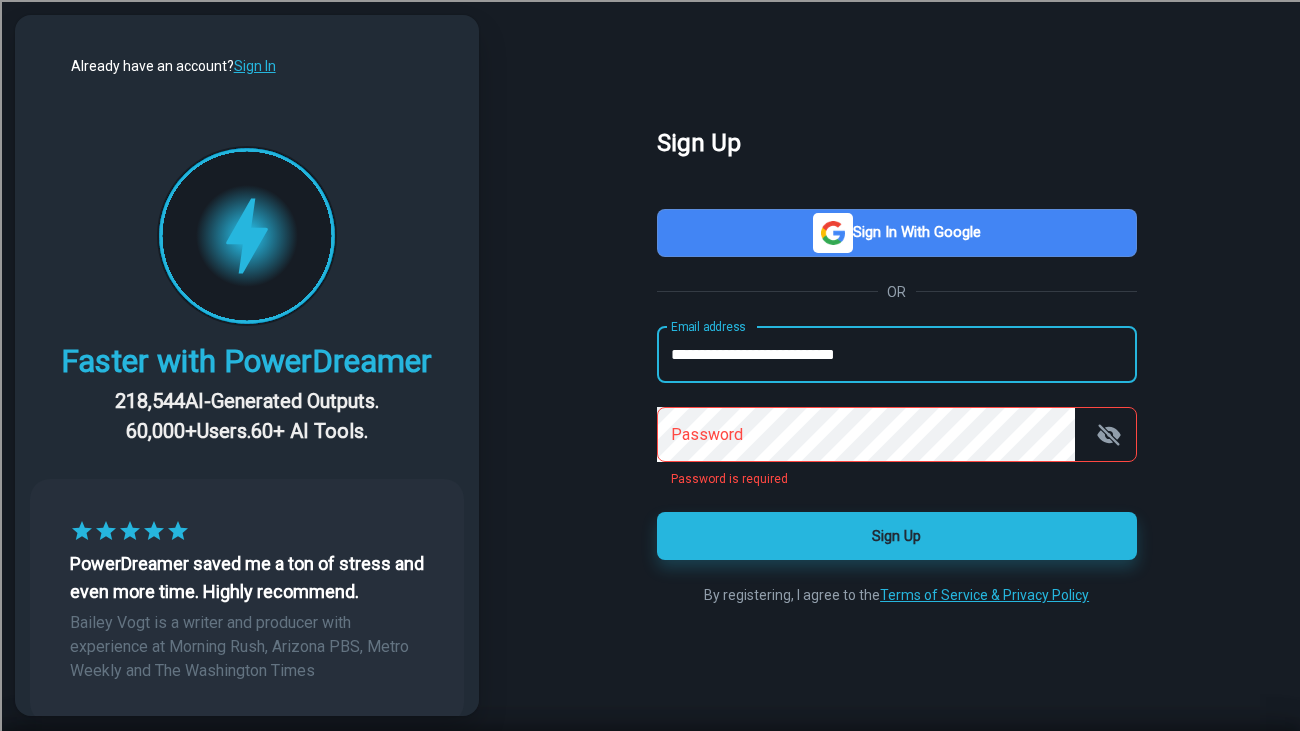 type on "**********" 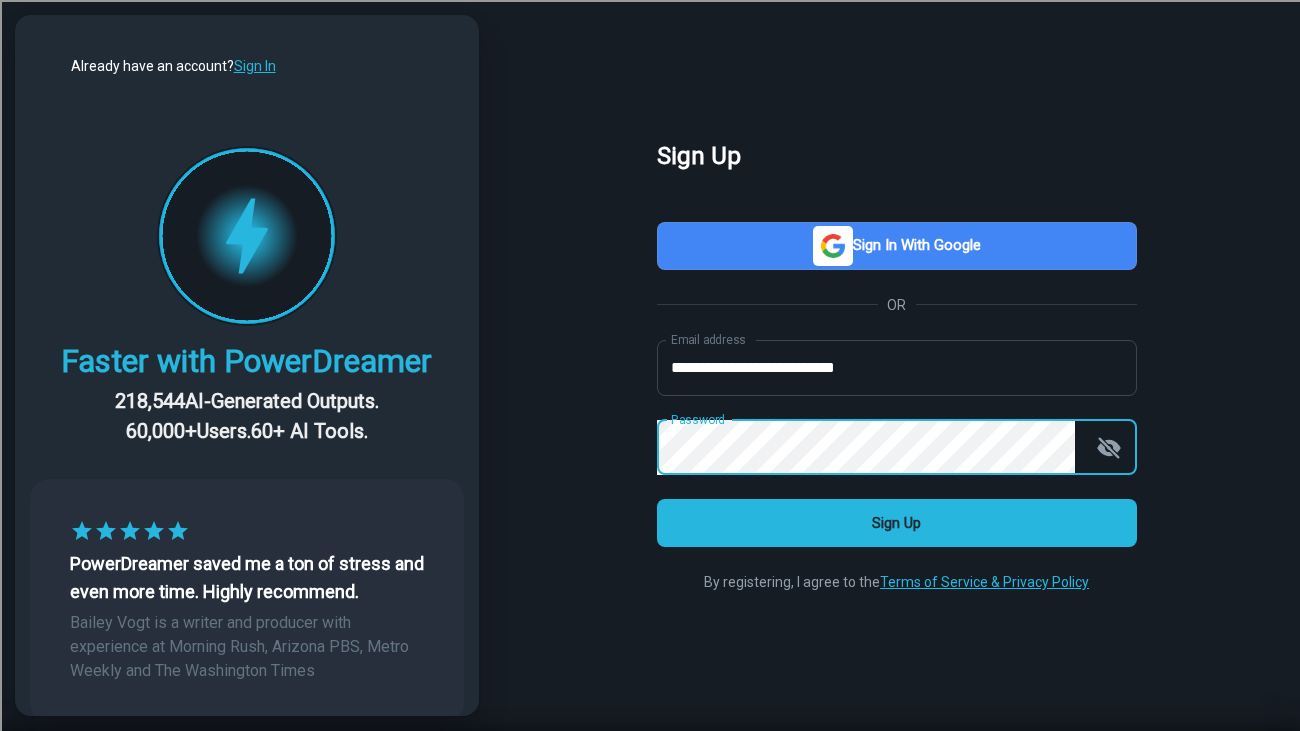click on "Sign Up" at bounding box center [897, 523] 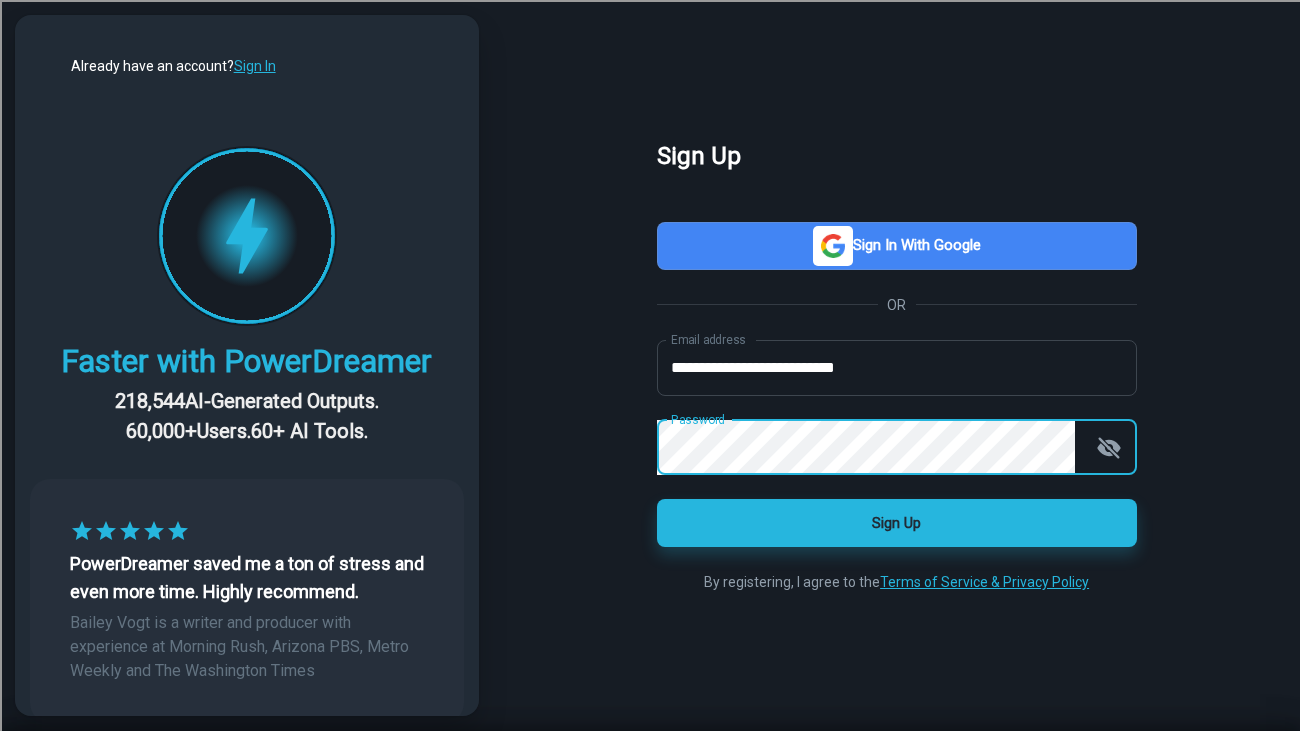 click on "**********" at bounding box center (897, 365) 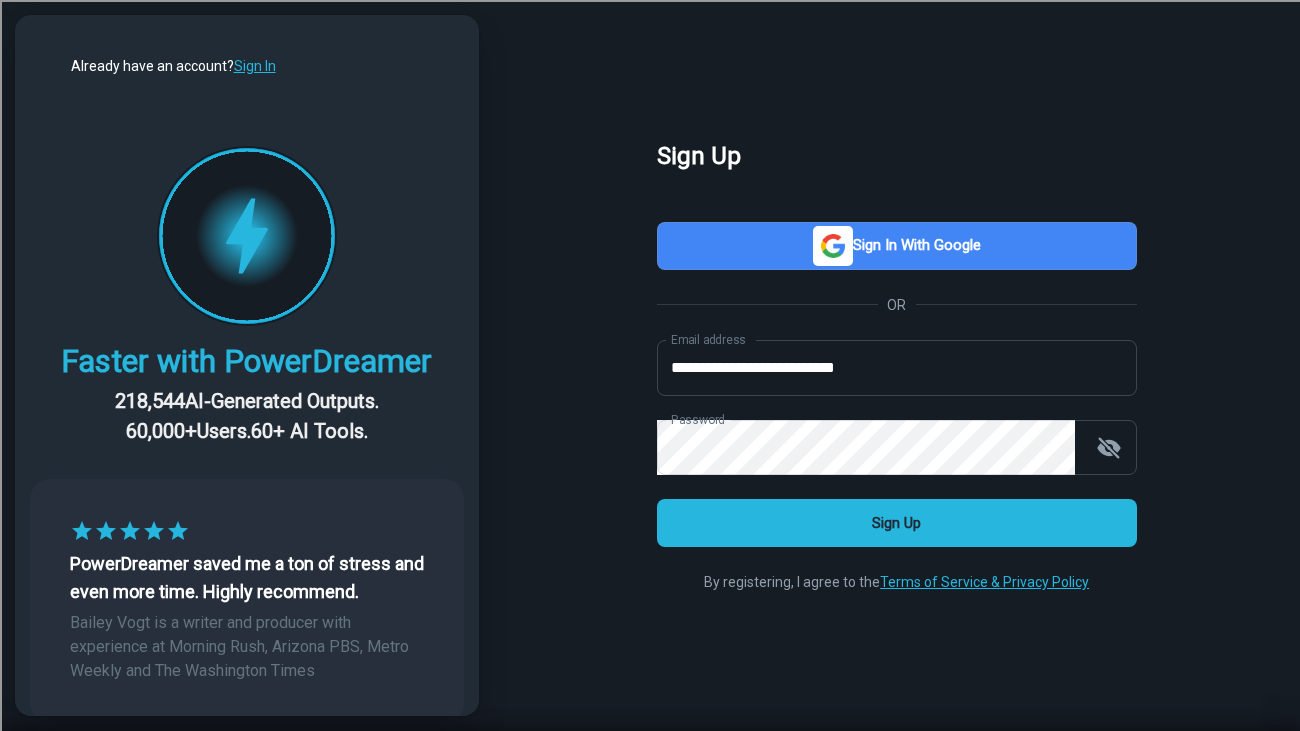 click on "Sign Up" at bounding box center [897, 523] 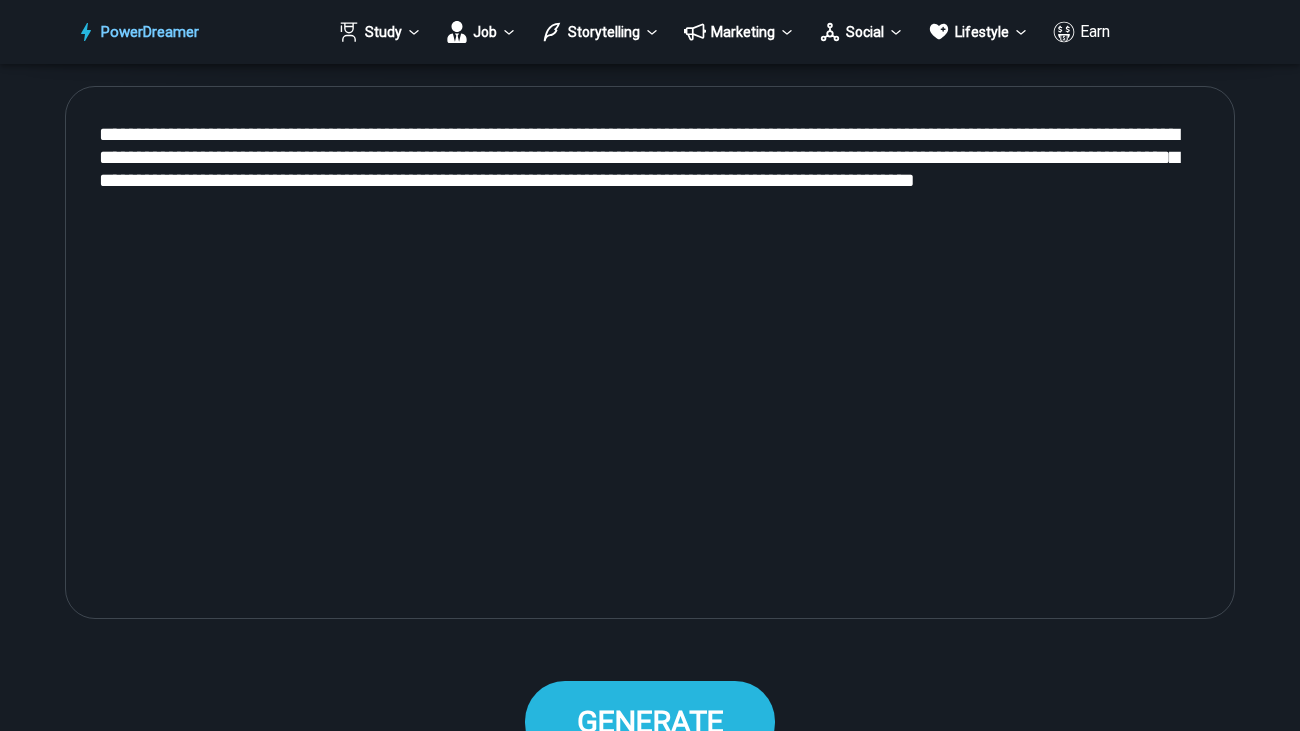 scroll, scrollTop: 936, scrollLeft: 0, axis: vertical 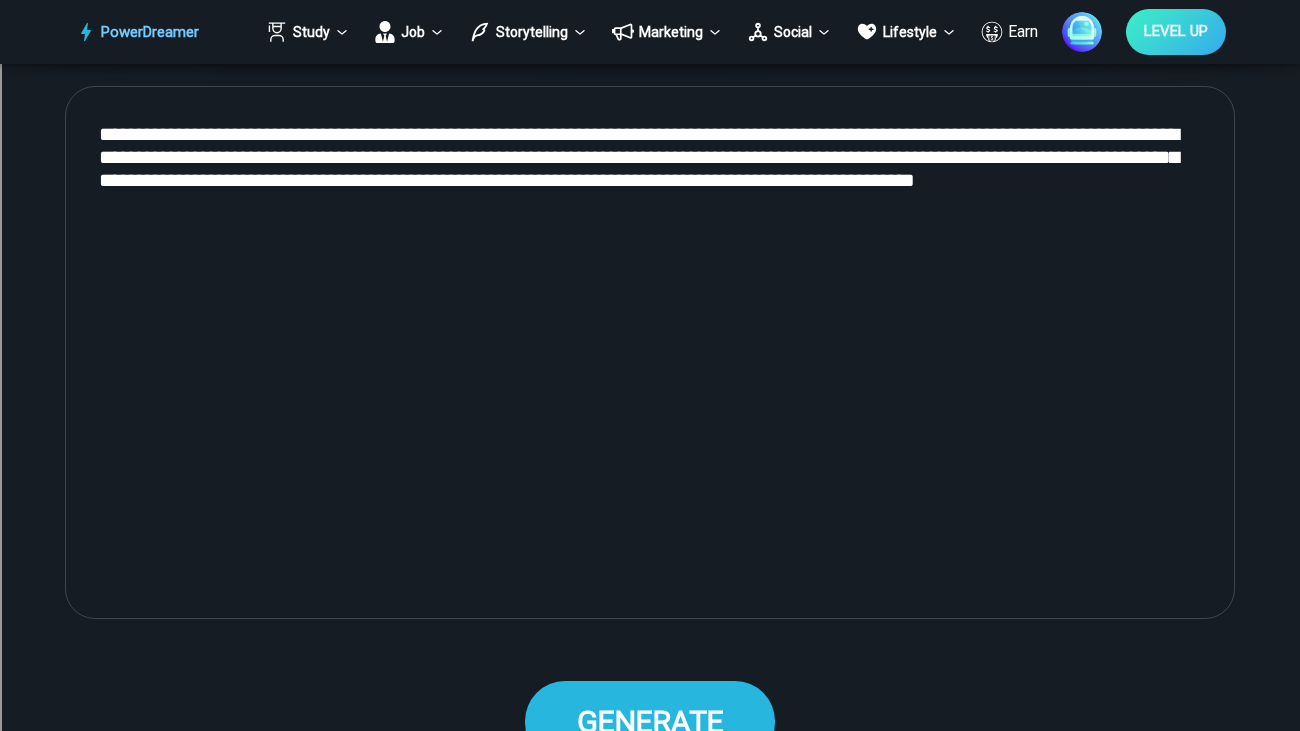 click on "GENERATE" at bounding box center (650, 721) 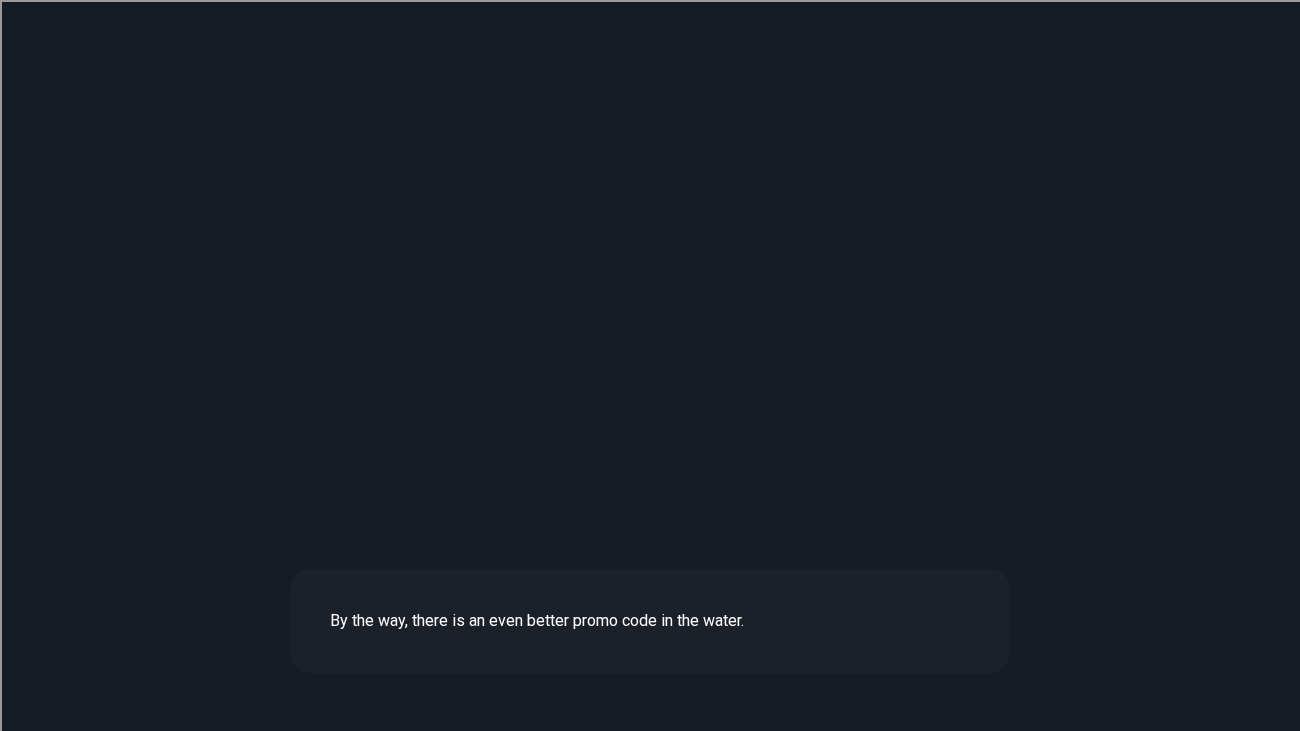 scroll, scrollTop: 7613, scrollLeft: 0, axis: vertical 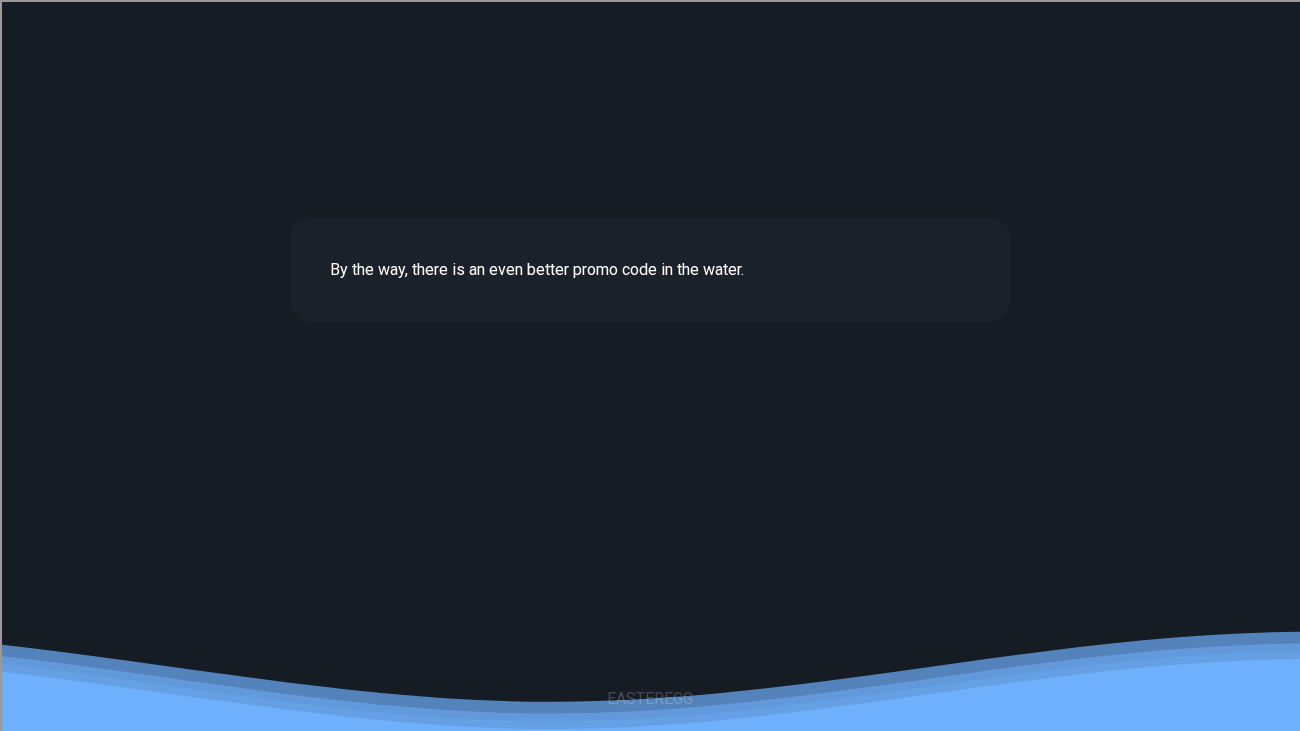 click on "EASTEREGG" at bounding box center [650, 699] 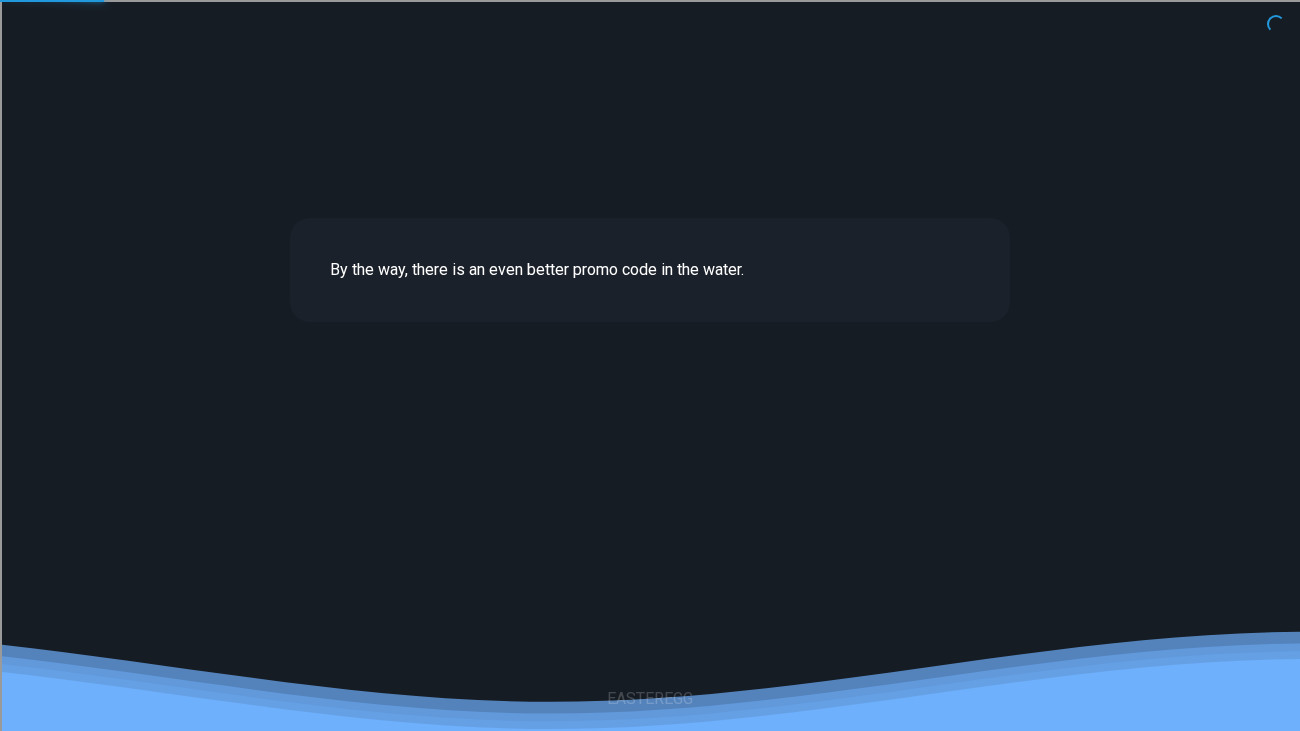 scroll, scrollTop: 936, scrollLeft: 0, axis: vertical 